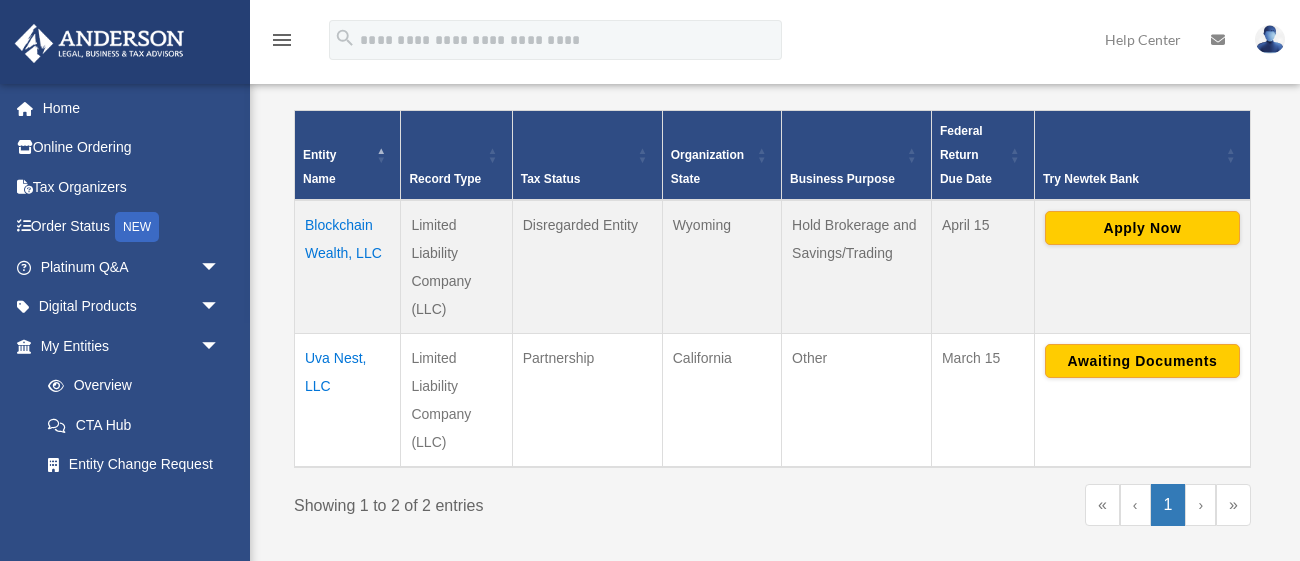 scroll, scrollTop: 417, scrollLeft: 0, axis: vertical 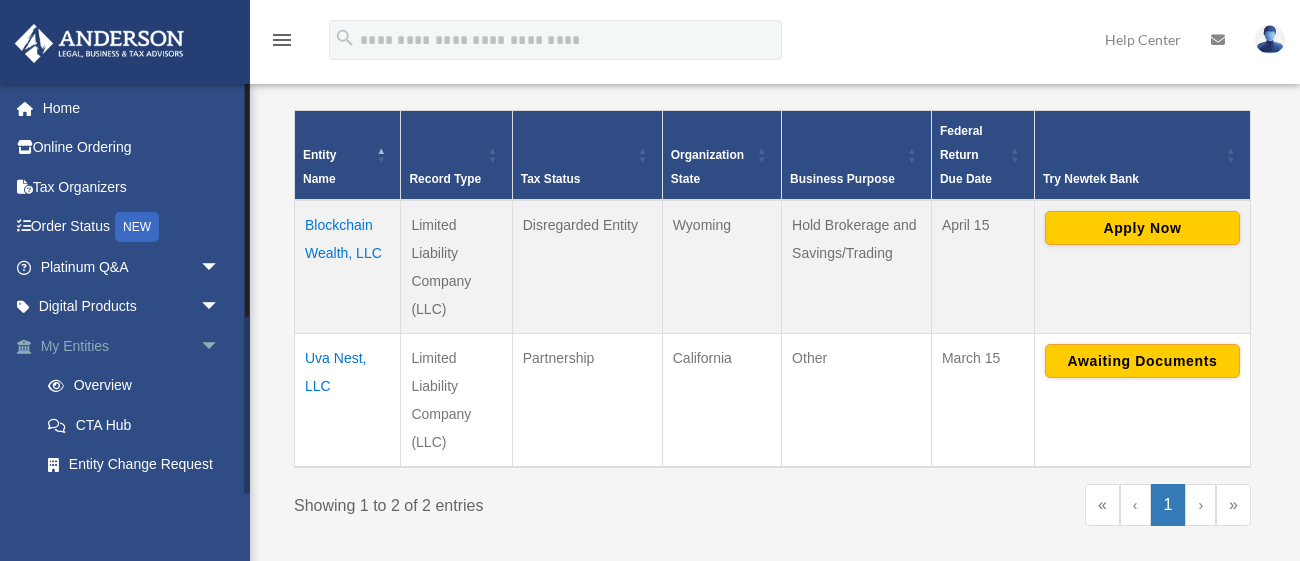 click on "arrow_drop_down" at bounding box center (220, 346) 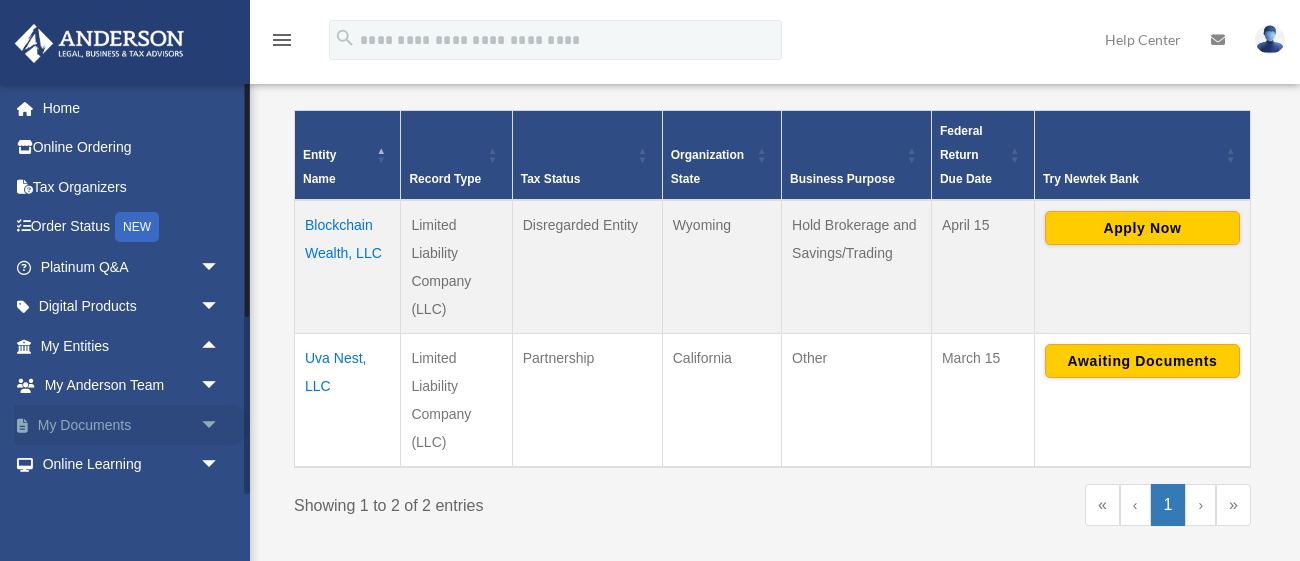 click on "My Documents arrow_drop_down" at bounding box center [132, 425] 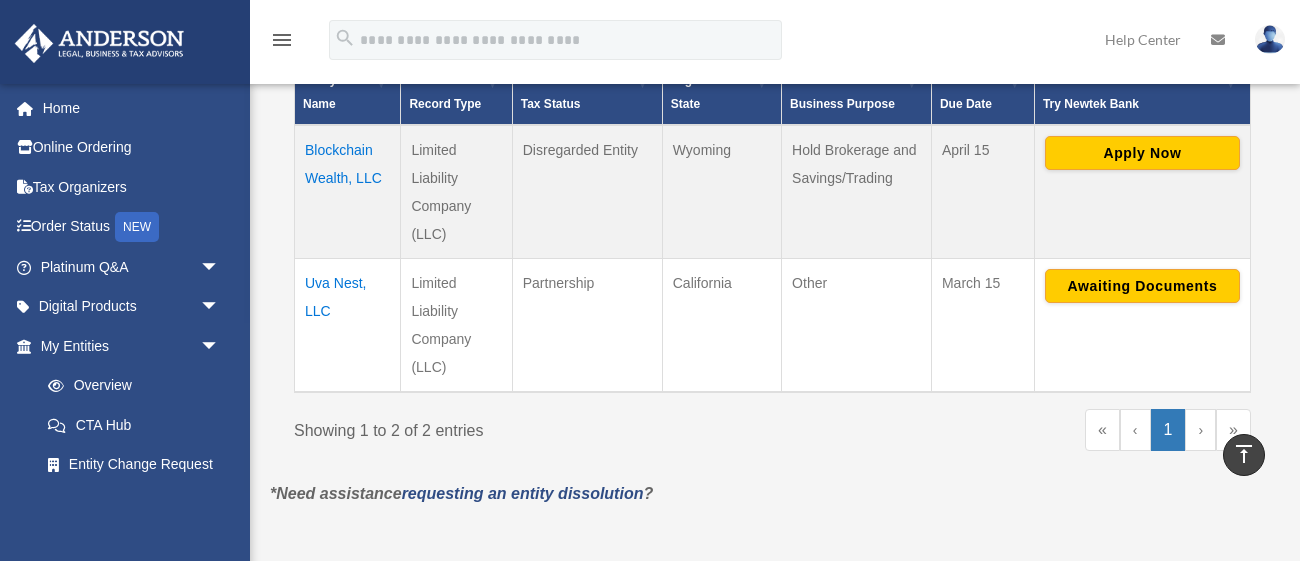 scroll, scrollTop: 491, scrollLeft: 0, axis: vertical 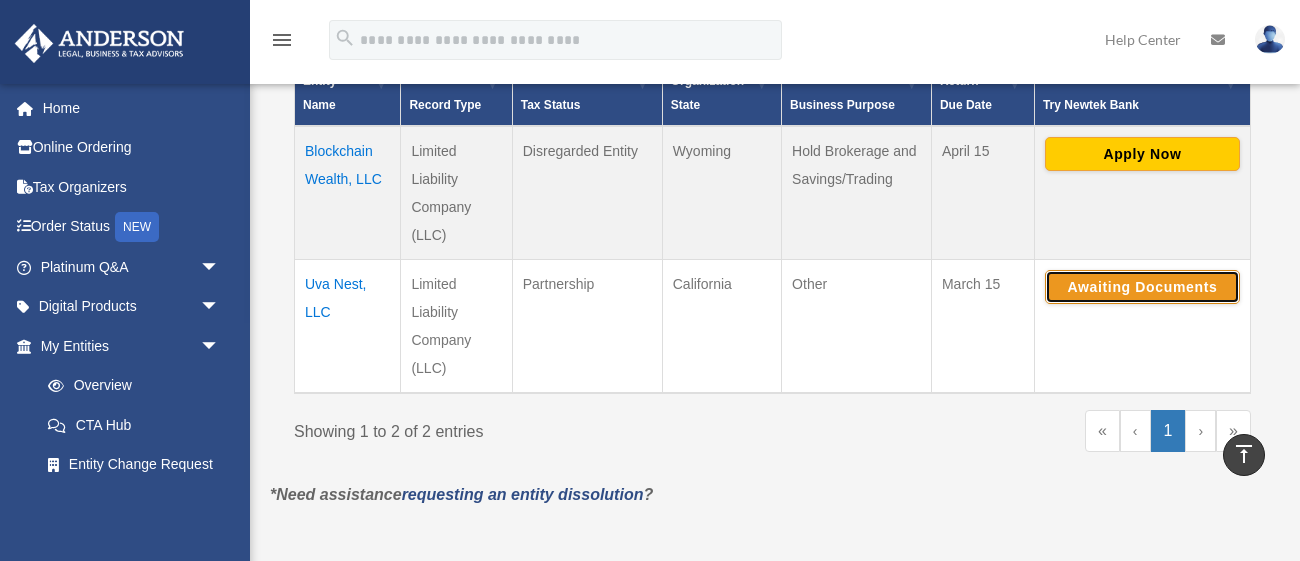 click on "Awaiting Documents" at bounding box center [1142, 287] 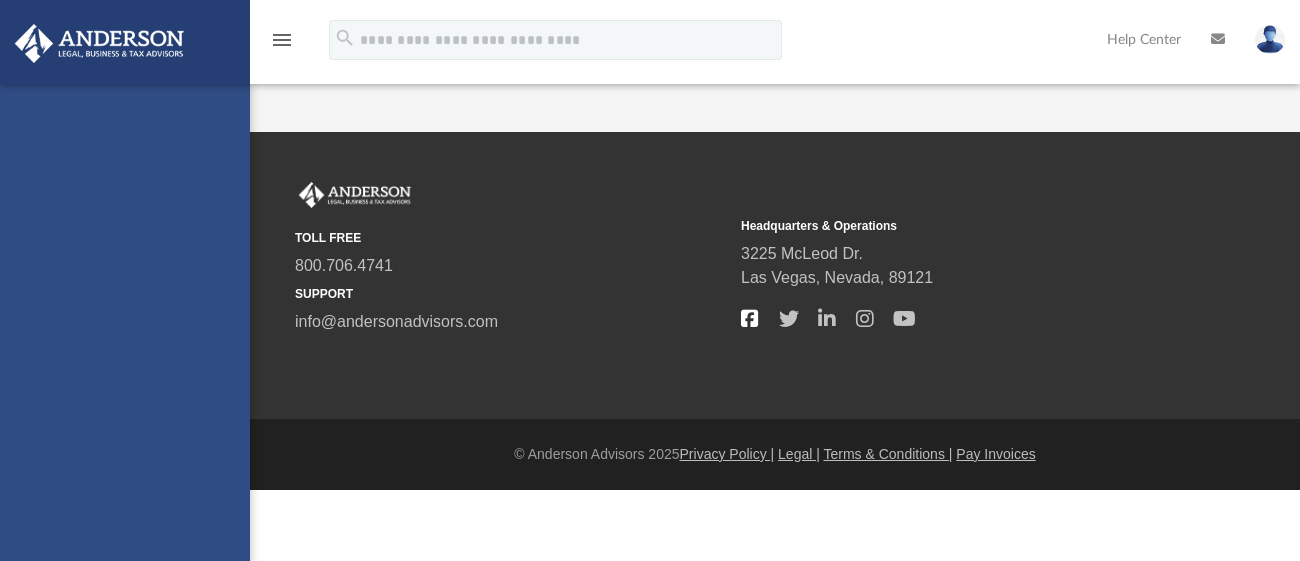 scroll, scrollTop: 0, scrollLeft: 0, axis: both 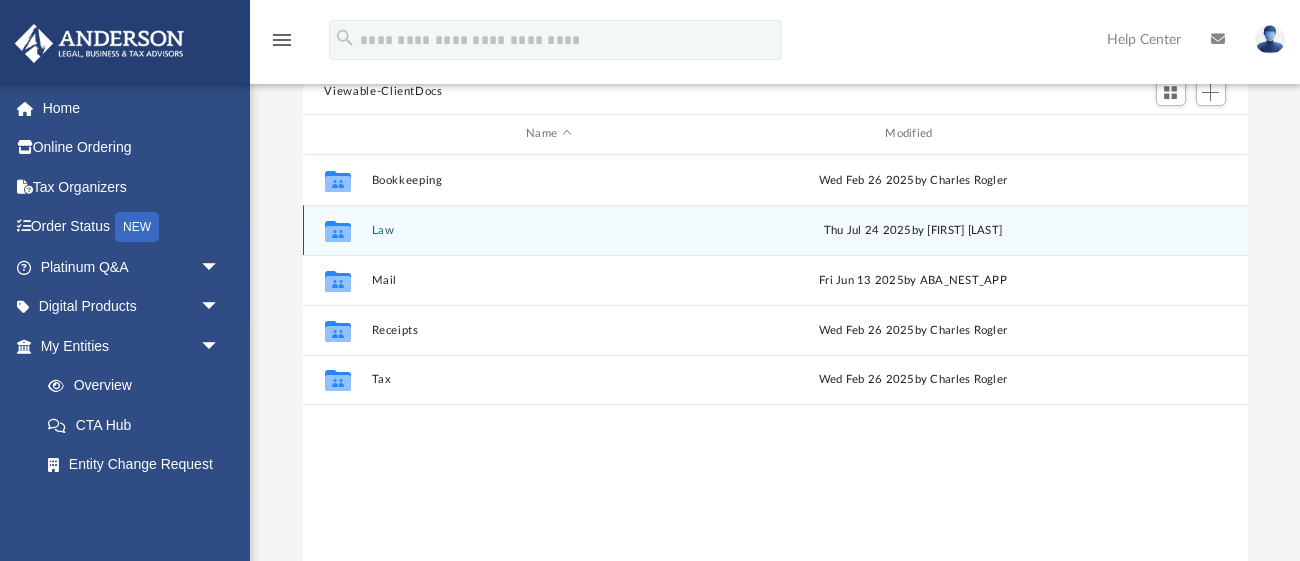 click on "Thu Jul 24 2025  by [FIRST] [LAST]" at bounding box center [912, 230] 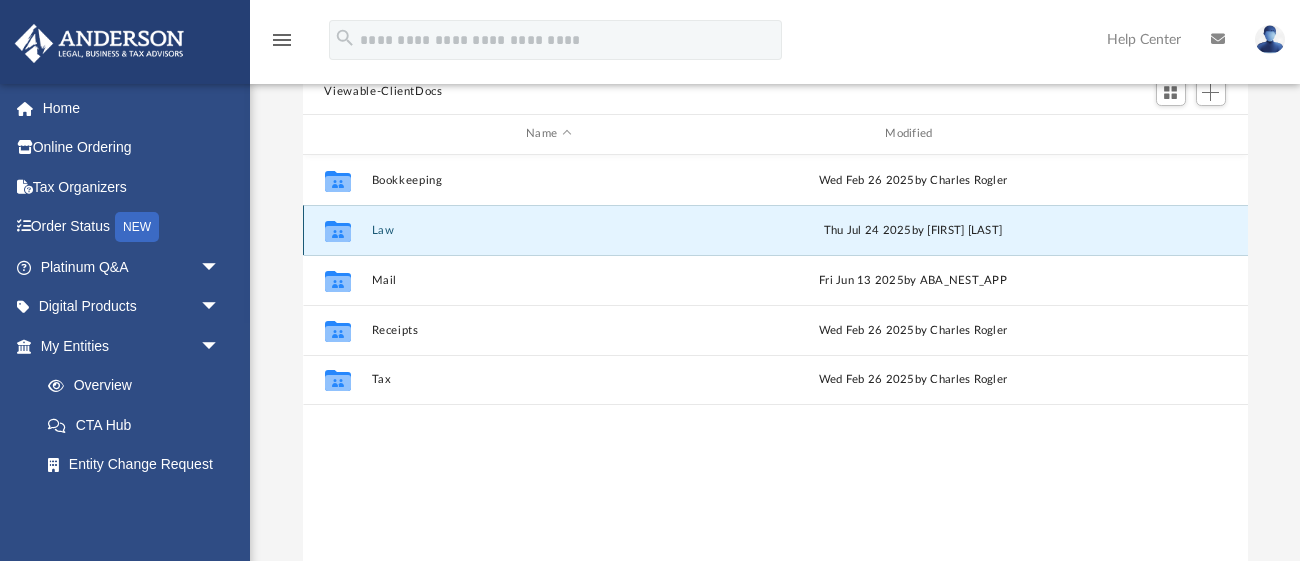 click on "Thu Jul 24 2025  by [FIRST] [LAST]" at bounding box center [912, 230] 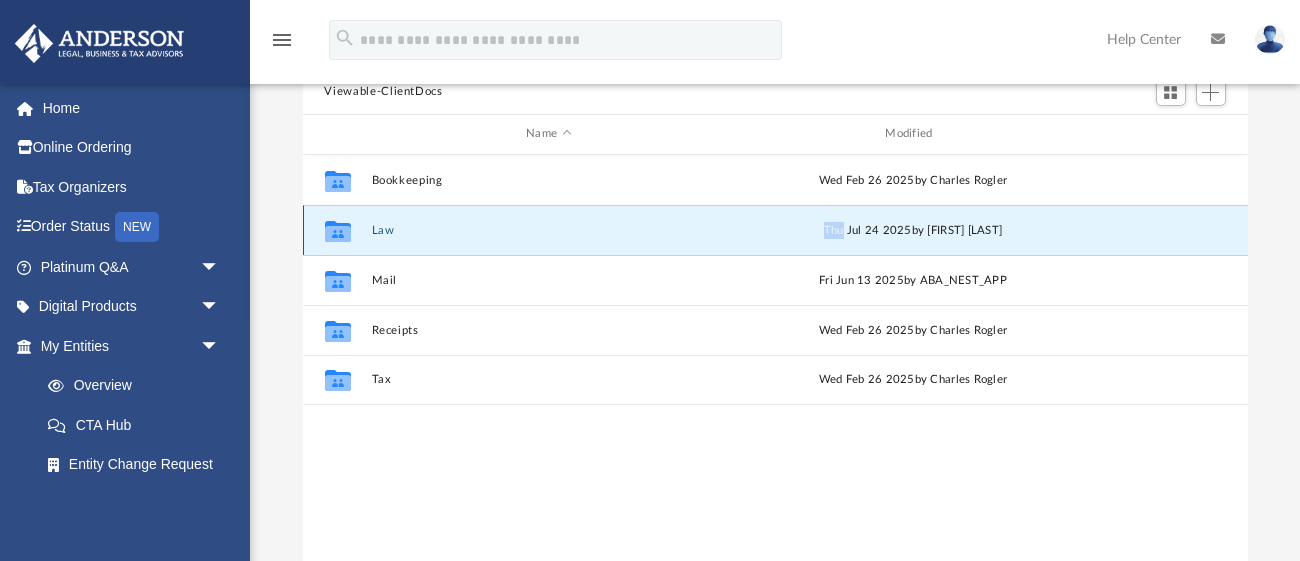 click on "Law" at bounding box center (548, 229) 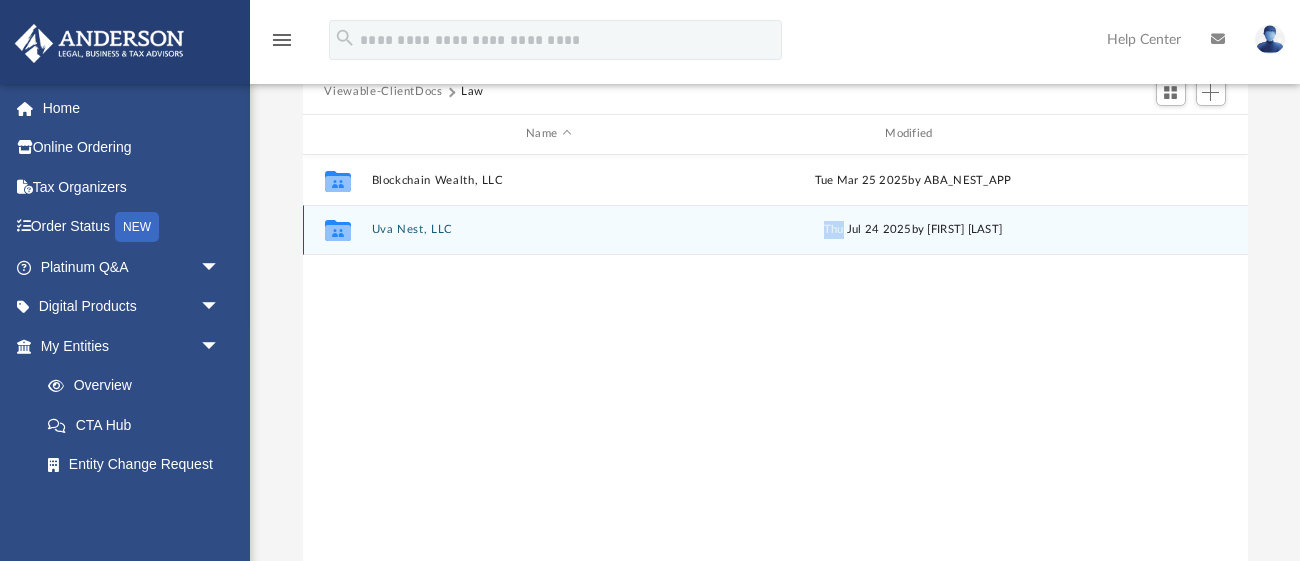 click on "Collaborated Folder Uva Nest, LLC Thu Jul 24 2025  by Heather Reynolds" at bounding box center [775, 230] 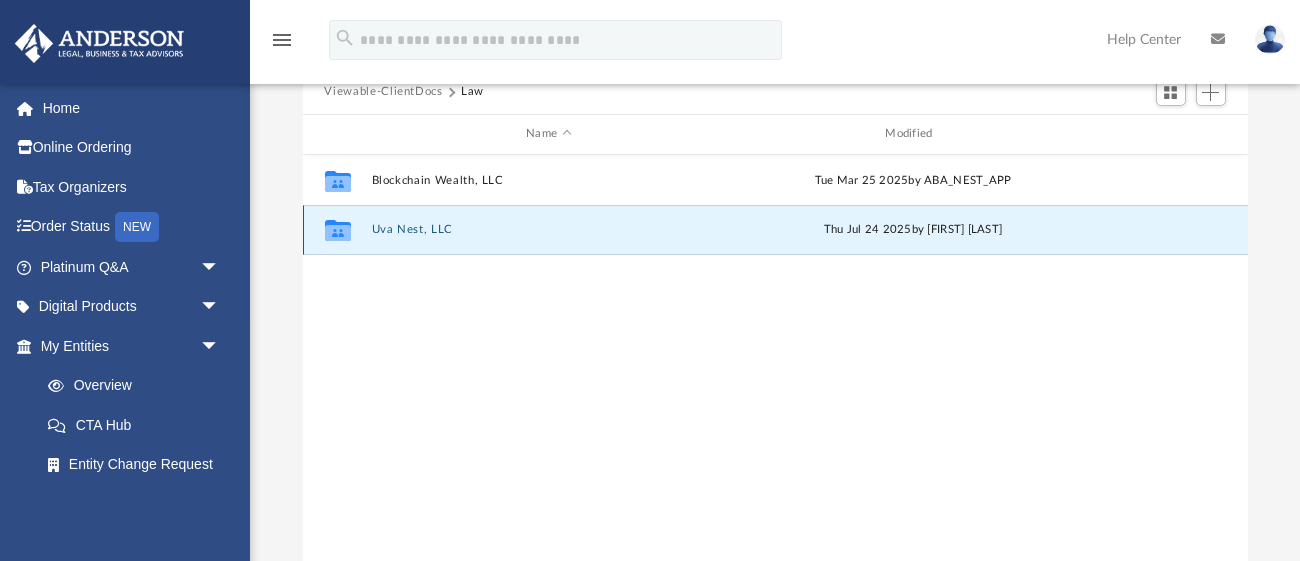 click on "Uva Nest, LLC" at bounding box center [548, 229] 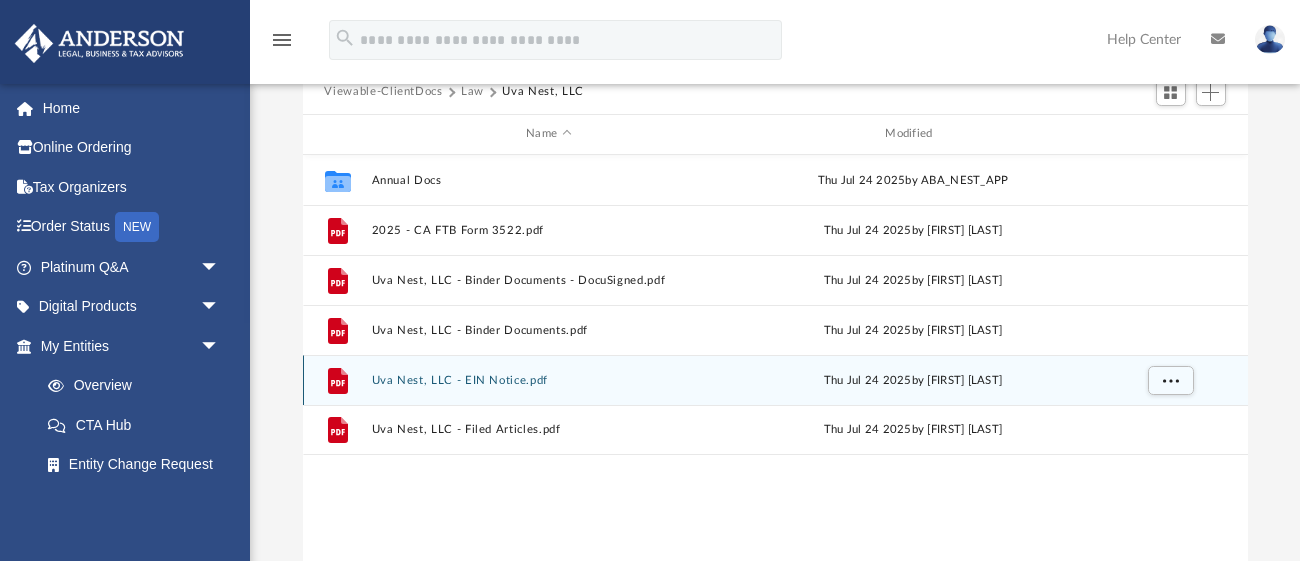 click on "Uva Nest, LLC - EIN Notice.pdf" at bounding box center [548, 379] 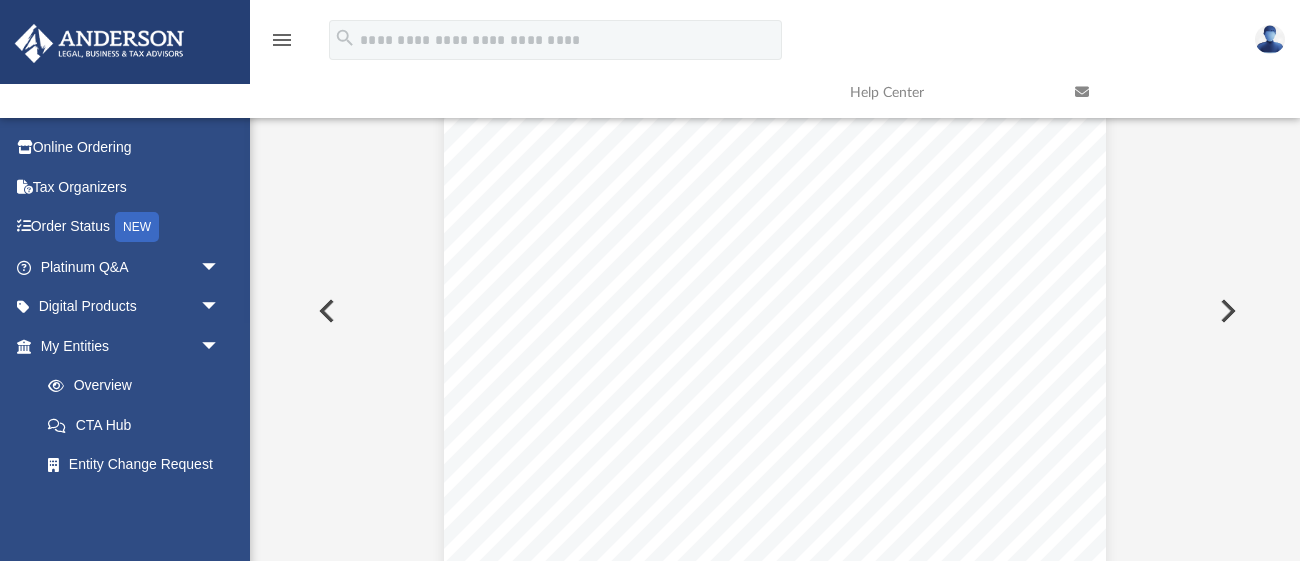 scroll, scrollTop: 226, scrollLeft: 0, axis: vertical 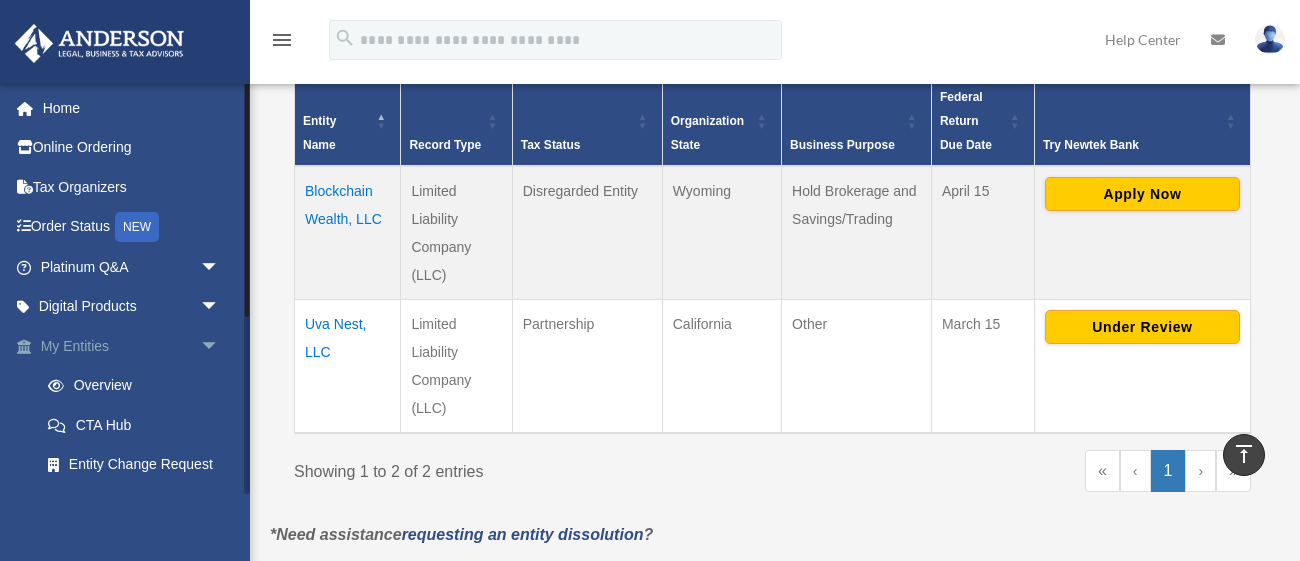 click on "arrow_drop_down" at bounding box center [220, 346] 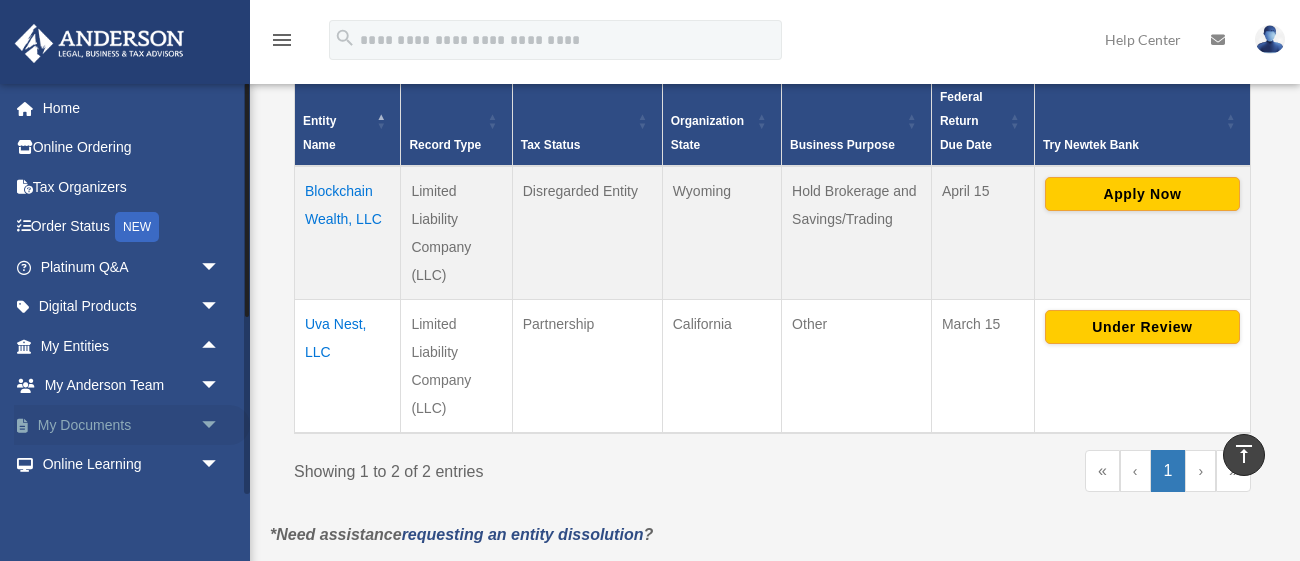 click on "My Documents arrow_drop_down" at bounding box center (132, 425) 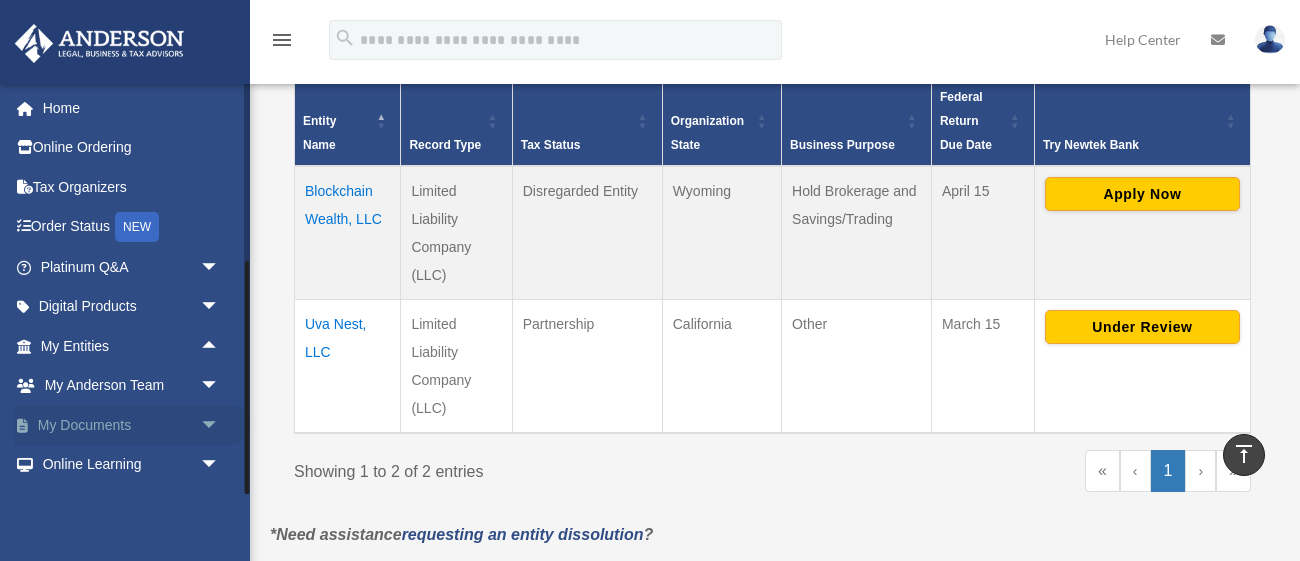 scroll, scrollTop: 73, scrollLeft: 0, axis: vertical 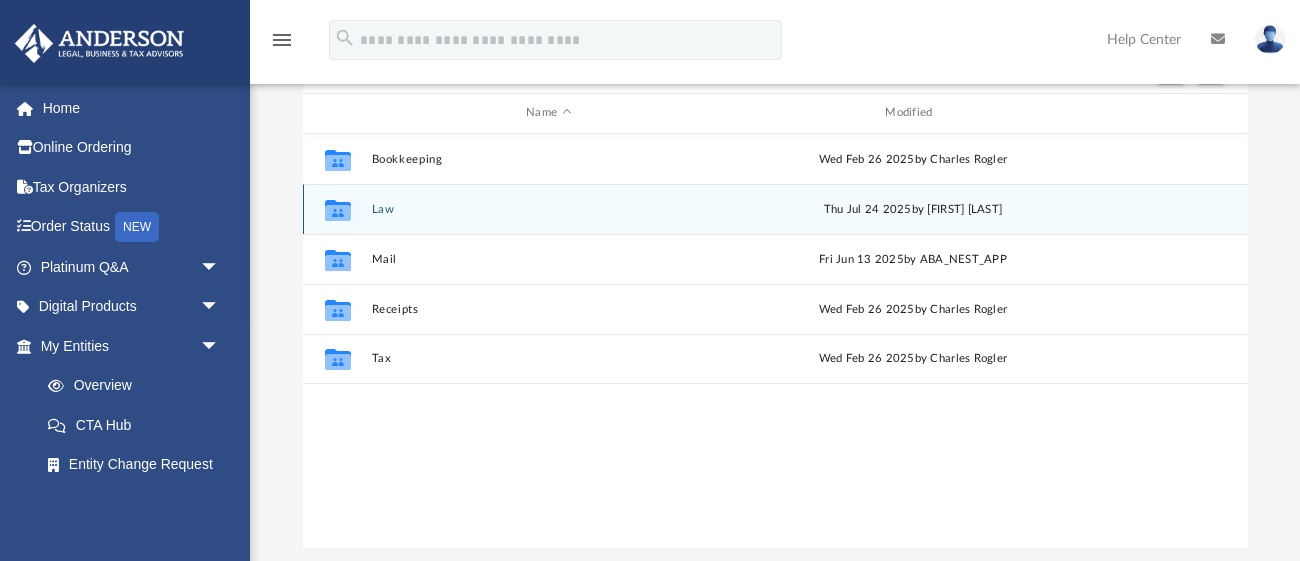 click on "Collaborated Folder Law Thu Jul 24 2025  by Heather Reynolds" at bounding box center (775, 209) 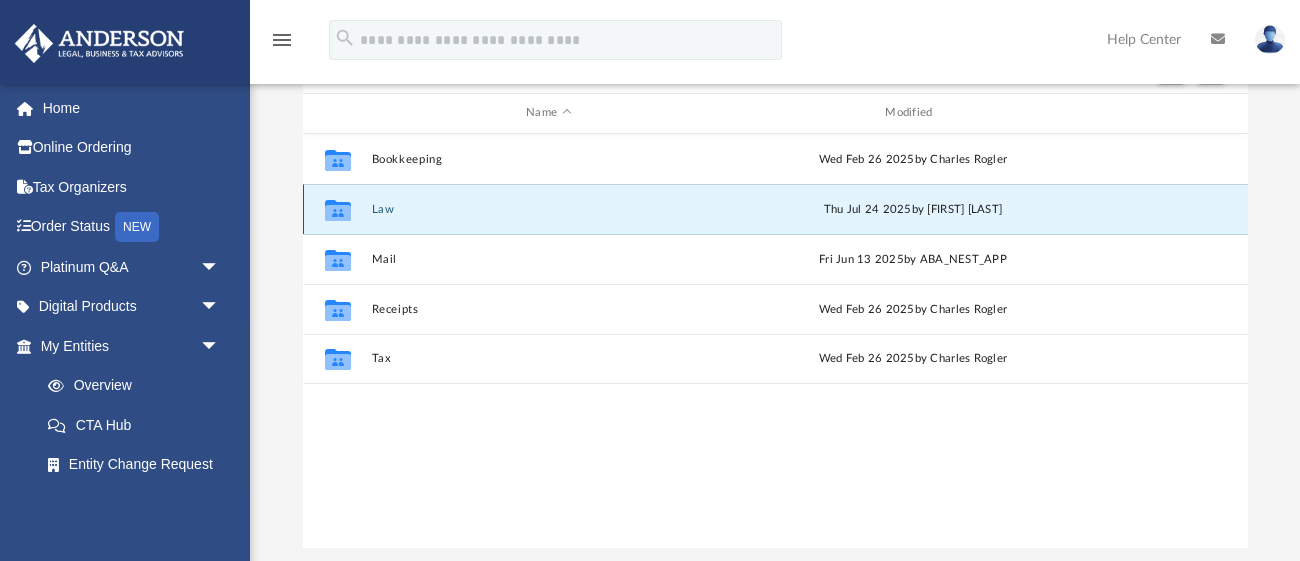 click on "Collaborated Folder Law Thu Jul 24 2025  by Heather Reynolds" at bounding box center (775, 209) 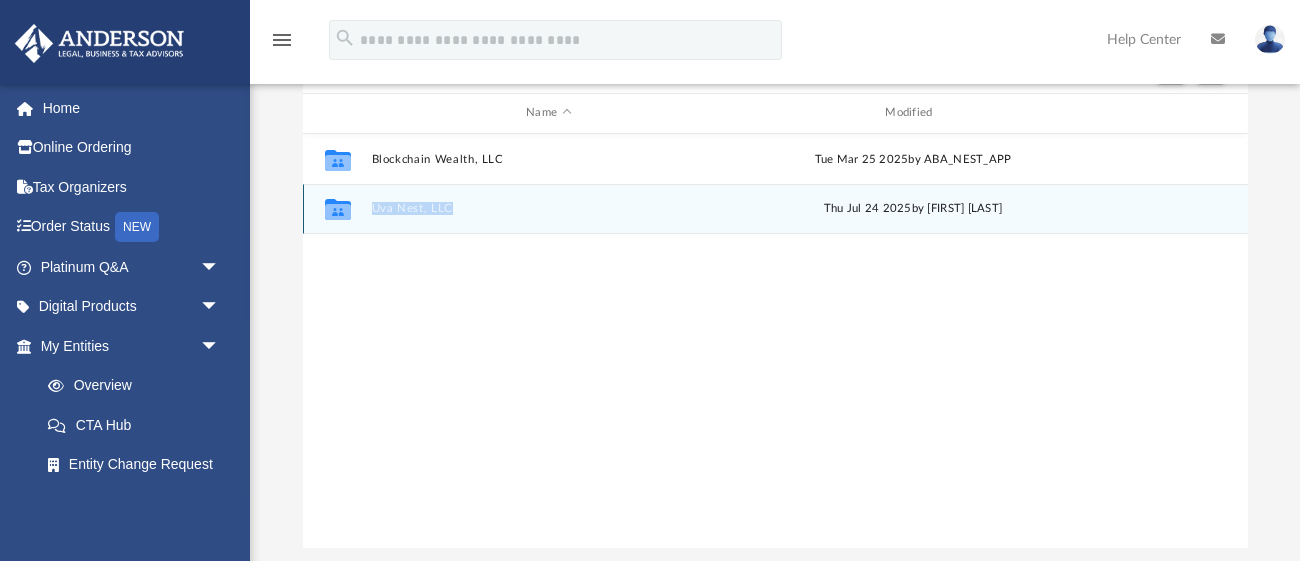 click on "Uva Nest, LLC" at bounding box center [548, 208] 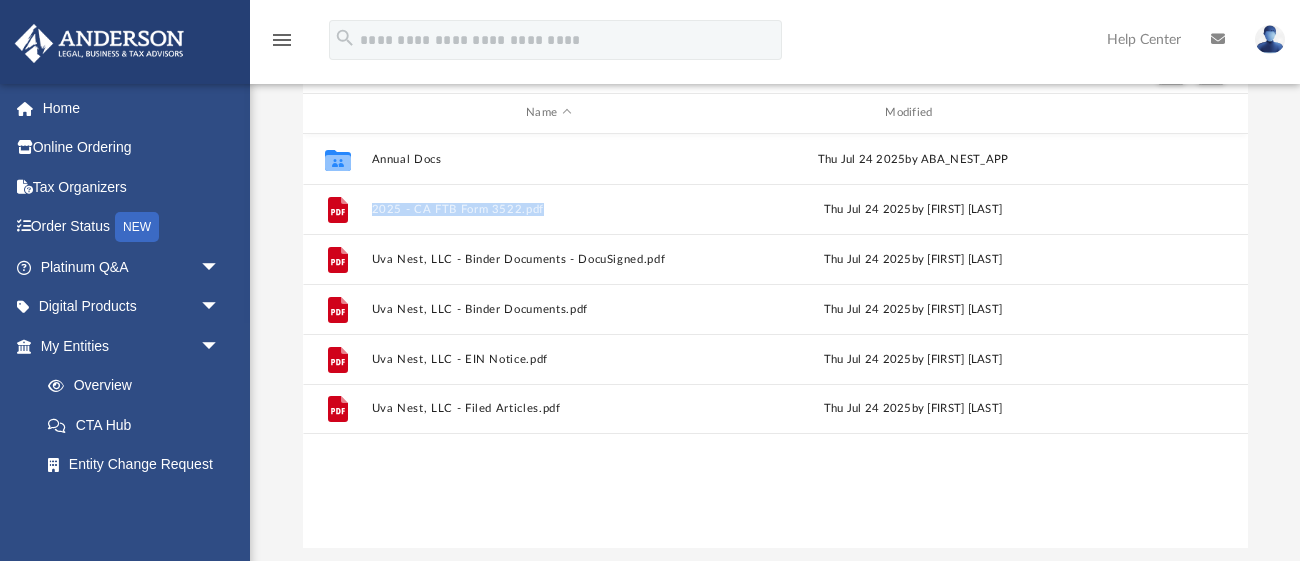 click on "Collaborated Folder Annual Docs Thu Jul 24 2025  by ABA_NEST_APP File 2025 - CA FTB Form 3522.pdf Thu Jul 24 2025  by Heather Reynolds File Uva Nest, LLC - Binder Documents - DocuSigned.pdf Thu Jul 24 2025  by Heather Reynolds File Uva Nest, LLC - Binder Documents.pdf Thu Jul 24 2025  by Heather Reynolds File Uva Nest, LLC - EIN Notice.pdf Thu Jul 24 2025  by Heather Reynolds File Uva Nest, LLC - Filed Articles.pdf Thu Jul 24 2025  by Nathaly Baltimore" at bounding box center (775, 341) 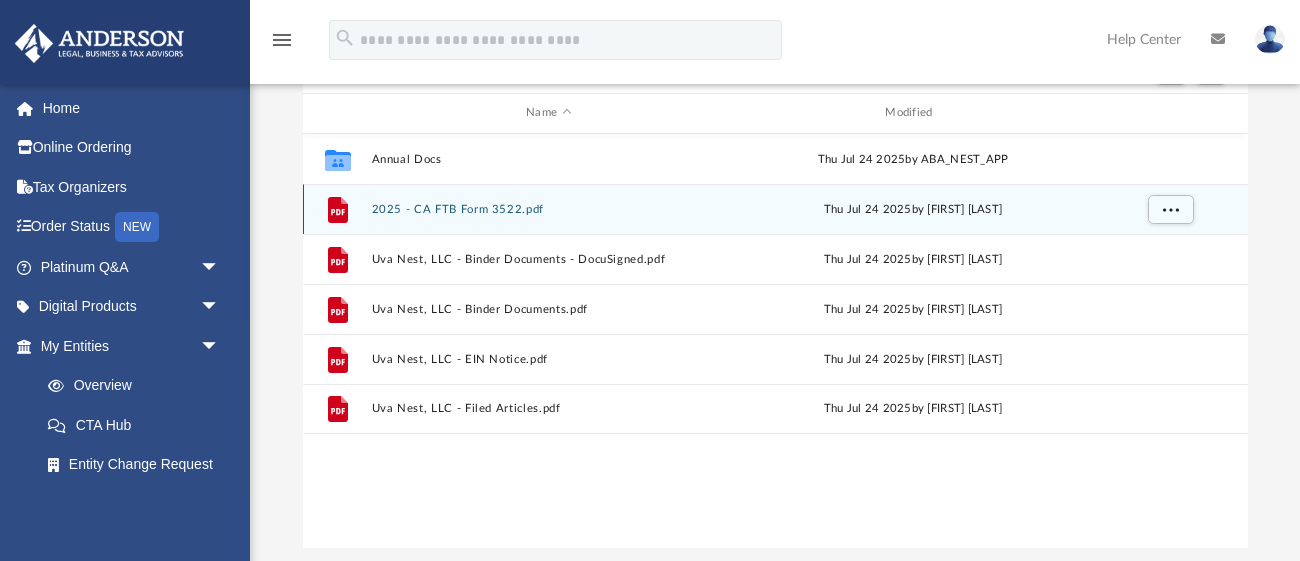 click on "2025 - CA FTB Form 3522.pdf" at bounding box center (548, 208) 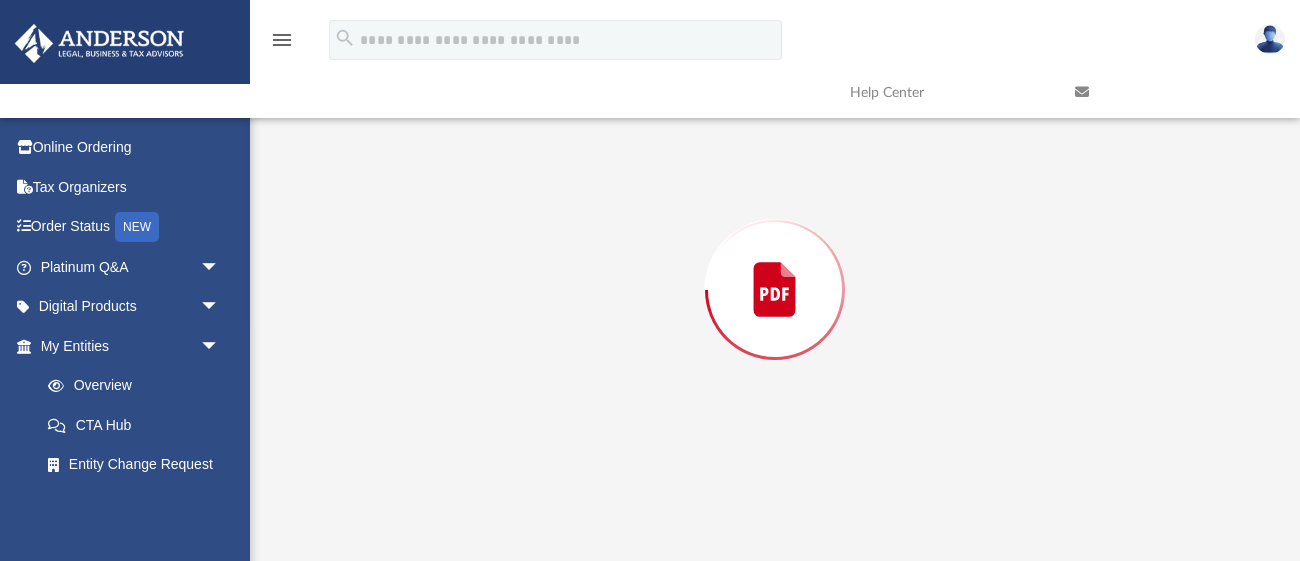scroll, scrollTop: 226, scrollLeft: 0, axis: vertical 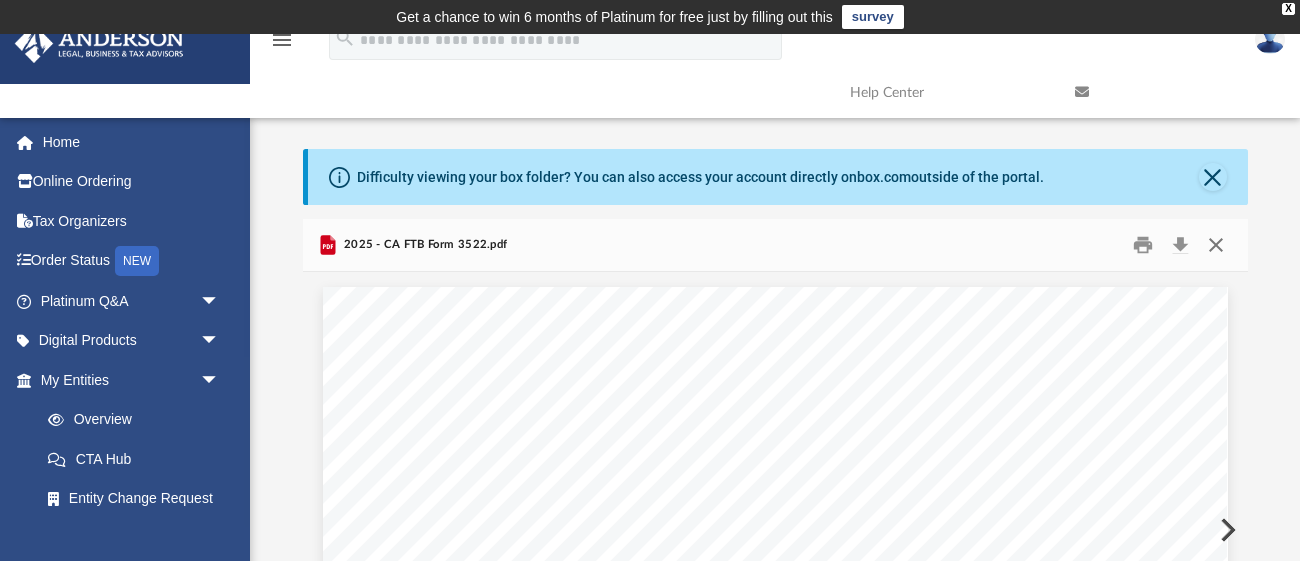 click at bounding box center [1216, 244] 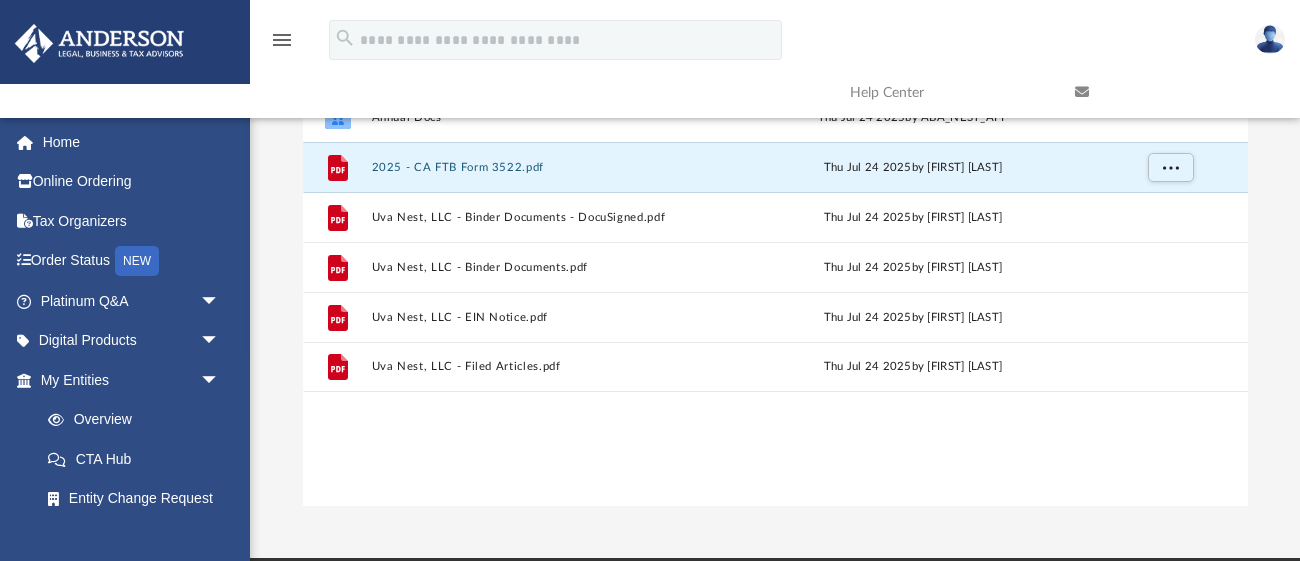scroll, scrollTop: 276, scrollLeft: 0, axis: vertical 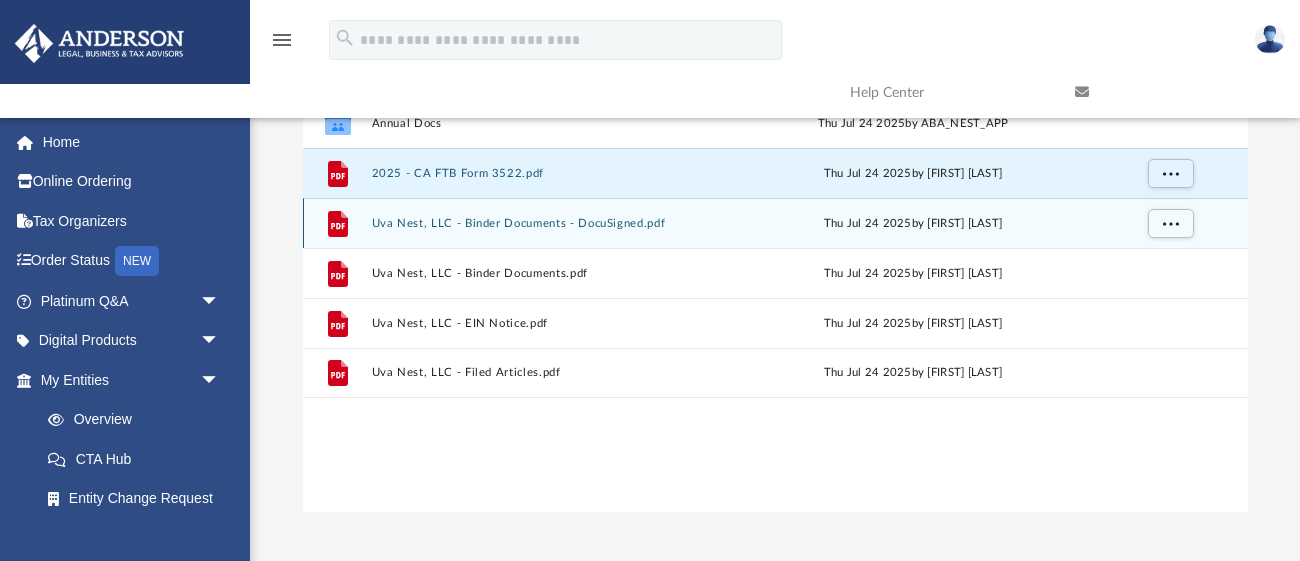 click on "File Uva Nest, LLC - Binder Documents - DocuSigned.pdf Thu Jul 24 2025  by Heather Reynolds" at bounding box center (775, 223) 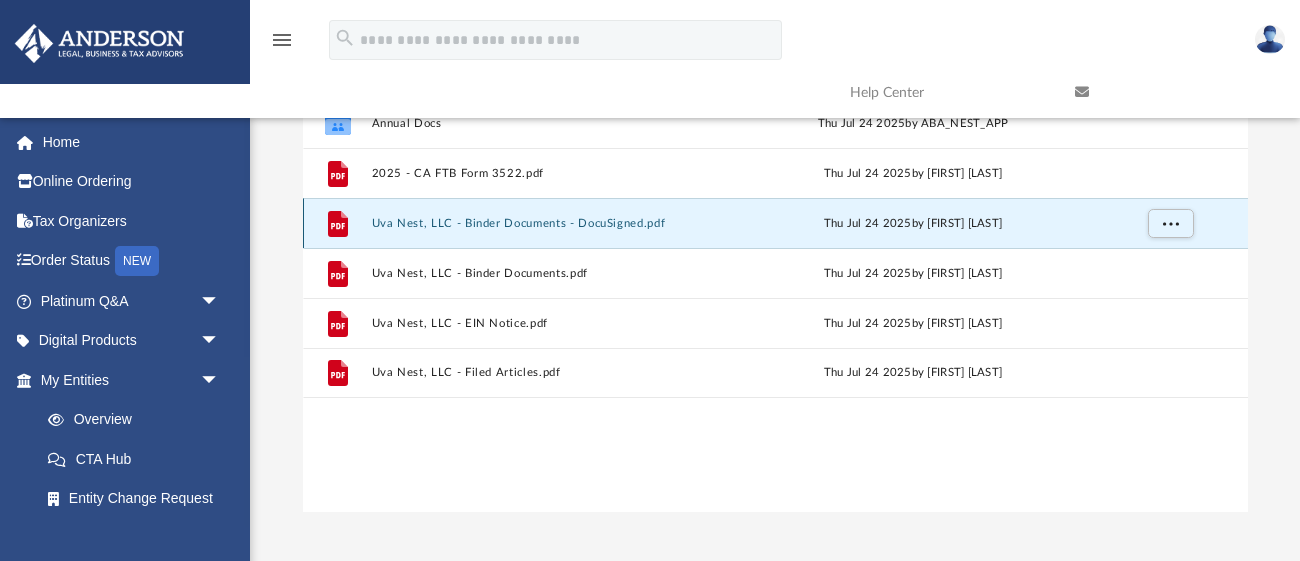 click on "File Uva Nest, LLC - Binder Documents - DocuSigned.pdf Thu Jul 24 2025  by Heather Reynolds" at bounding box center (775, 223) 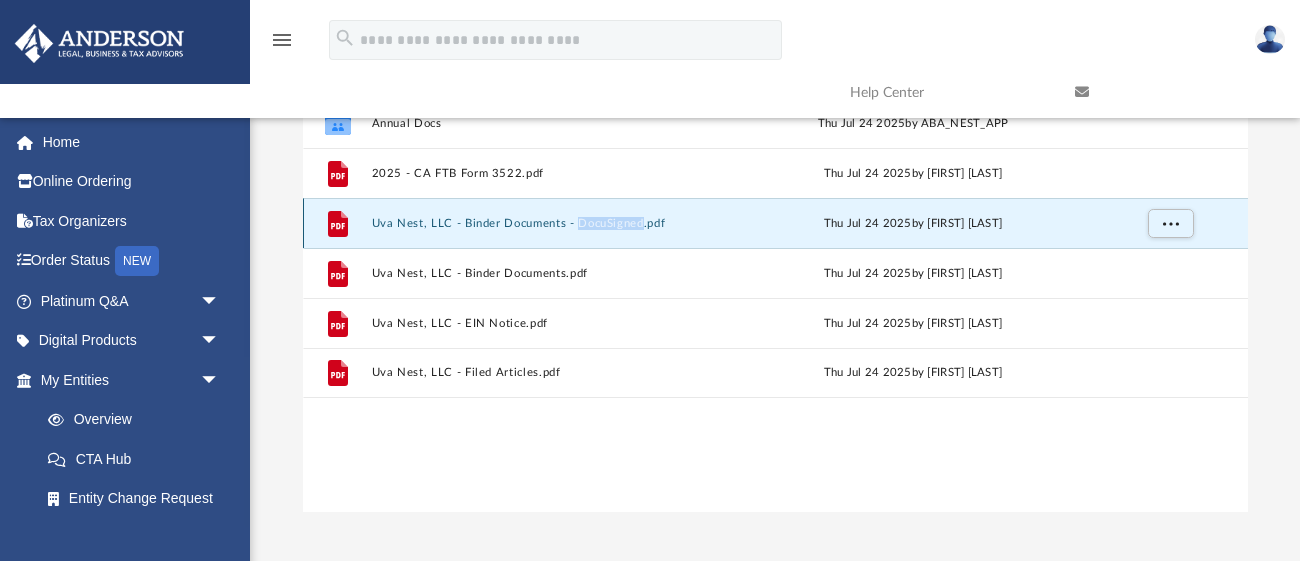 click on "Uva Nest, LLC - Binder Documents - DocuSigned.pdf" at bounding box center [548, 222] 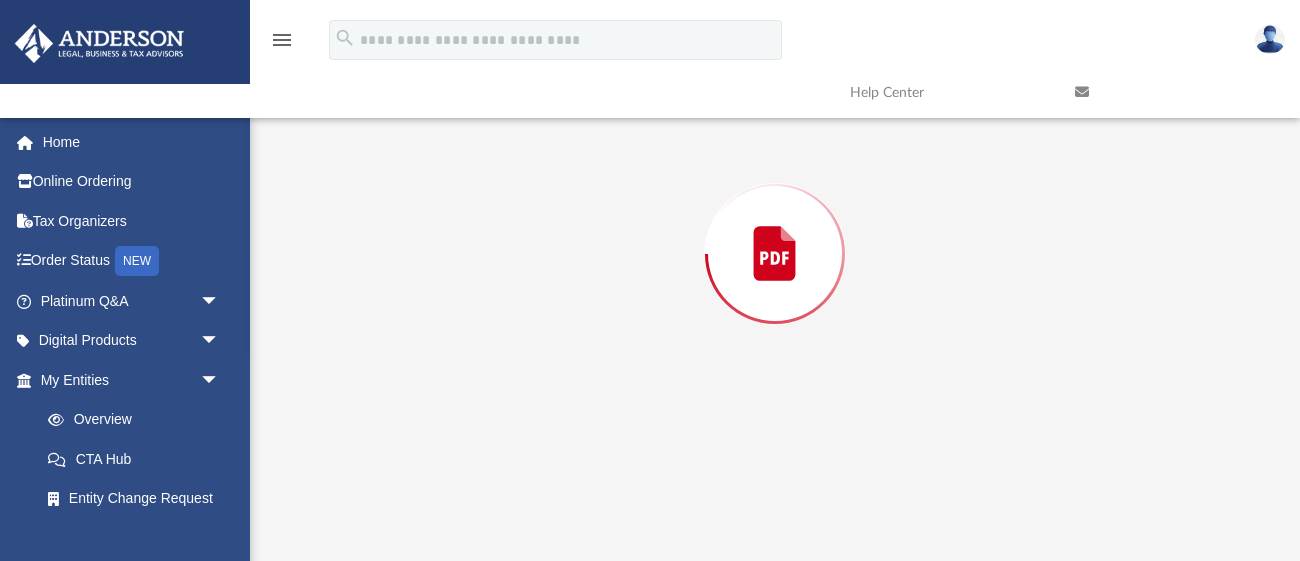 scroll, scrollTop: 226, scrollLeft: 0, axis: vertical 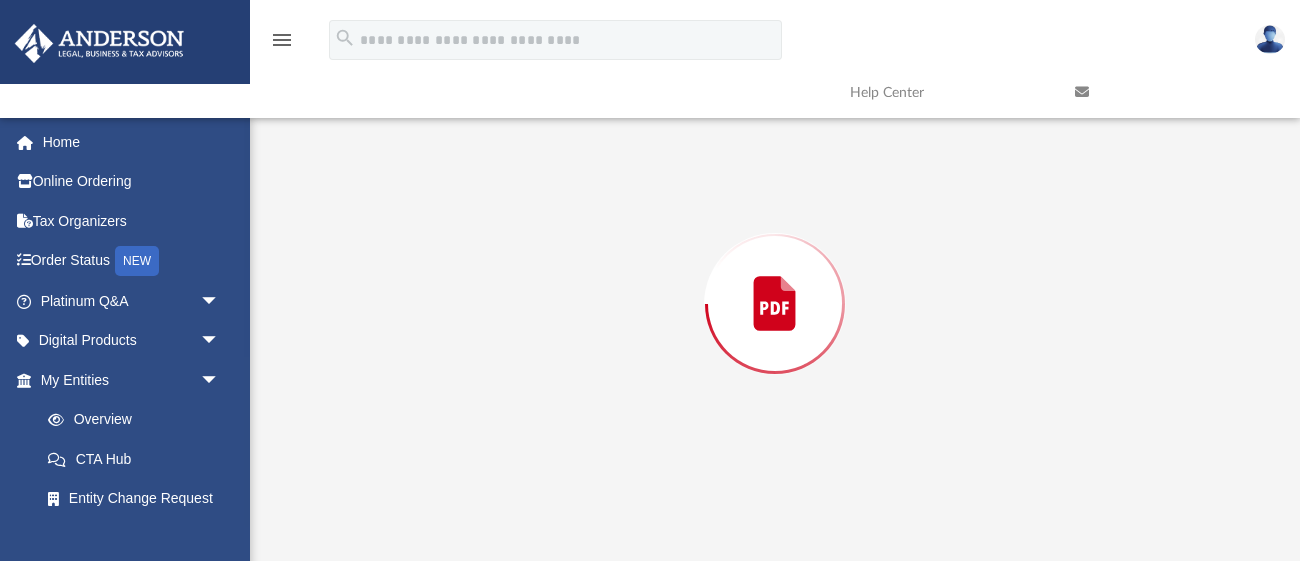 click at bounding box center [775, 304] 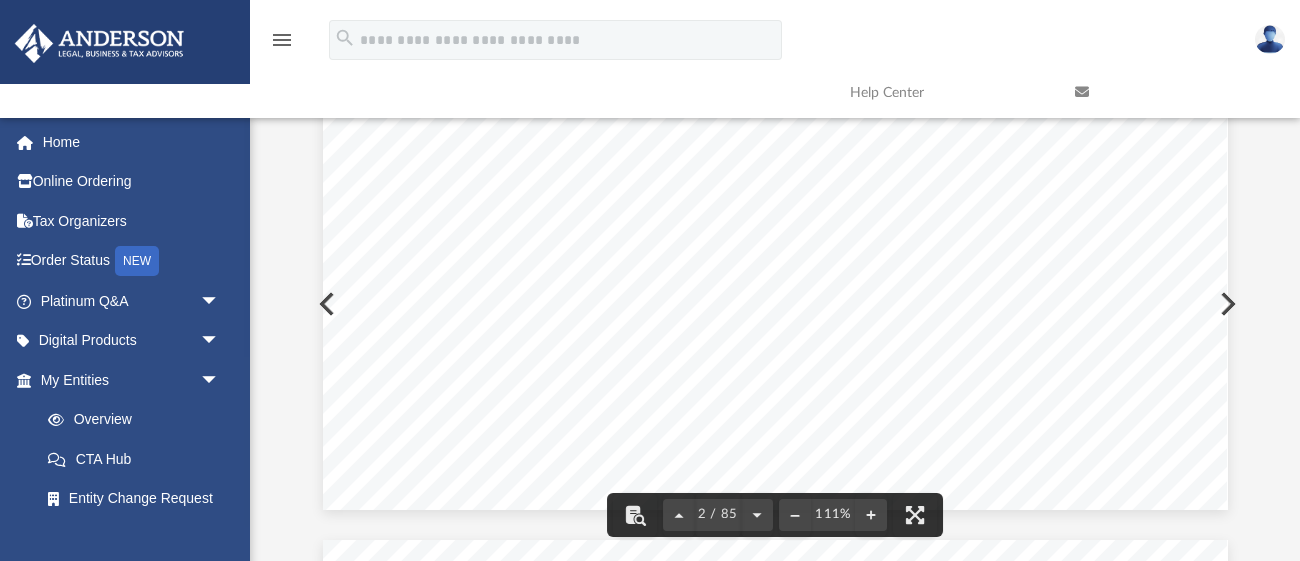 scroll, scrollTop: 1914, scrollLeft: 2, axis: both 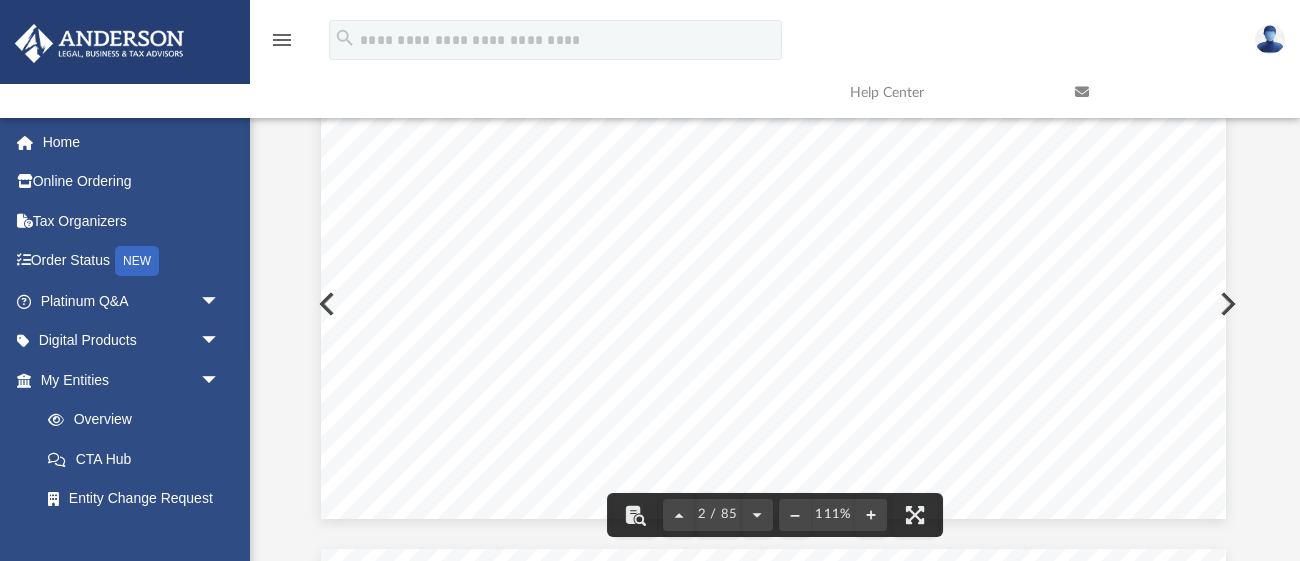click on "Overview of   Uva Nest, LLC Entity Formation Information State of   Organization :   California Date of Organization:   July 17, 2025 Business Address:   3225 McLeod Drive, Suite 100, Las Vegas, Nevada 89121 Registered Agent:   Anderson Registered Agents, Inc. 23 Corporate Plaza Drive, Suite 150 - 88, Newport Beach, California 92660 Management and Ownership This company is managed by its managers . Management: Nicole Tumanyan and Haruki Fukuzawa Membership : Entity   Tax   Information EIN #:   39 - 3396538 Tax Status:   Partnership Tax Year End:   December 31 Tax Return Form:   1065 Partnership return Return Due Date:   March 15 If any of the above information is incorrect or you would like to modify, STOP and go no further. Please reach back out to your law coordinator and request the modifications and we will send you a revised operating agreement. Nicole Tumanyan   50 % Haruki Fukuzawa   50 % Docusign Envelope ID: BE49DC77-AF28-48A6-9410-D603F2F007D9" at bounding box center (773, -67) 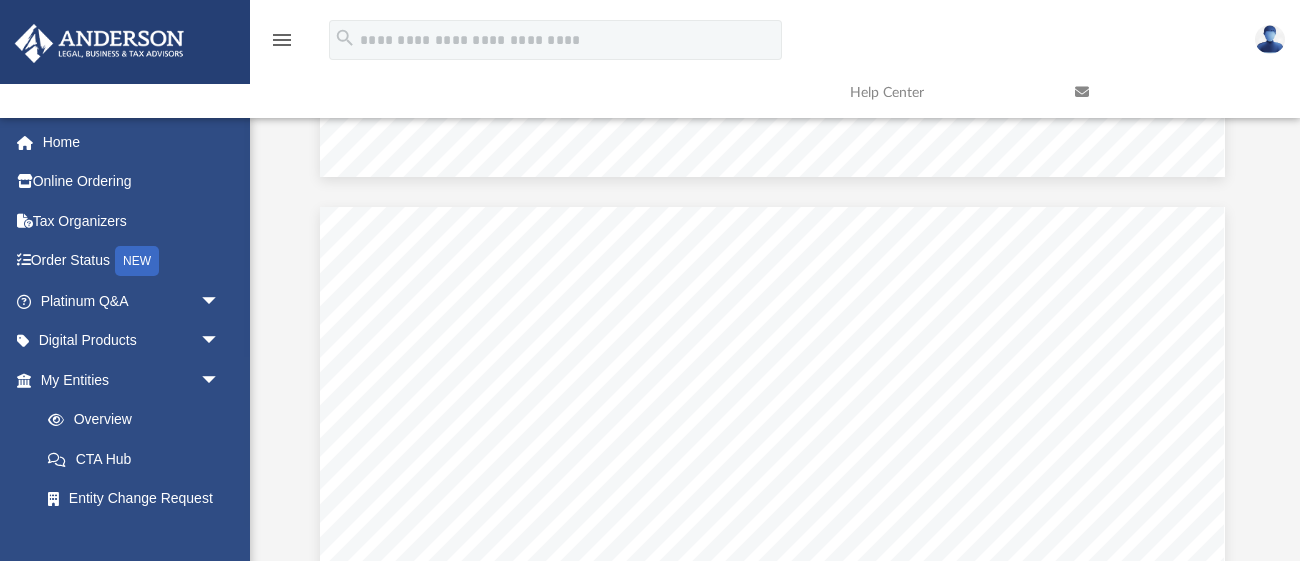 scroll, scrollTop: 1063, scrollLeft: 3, axis: both 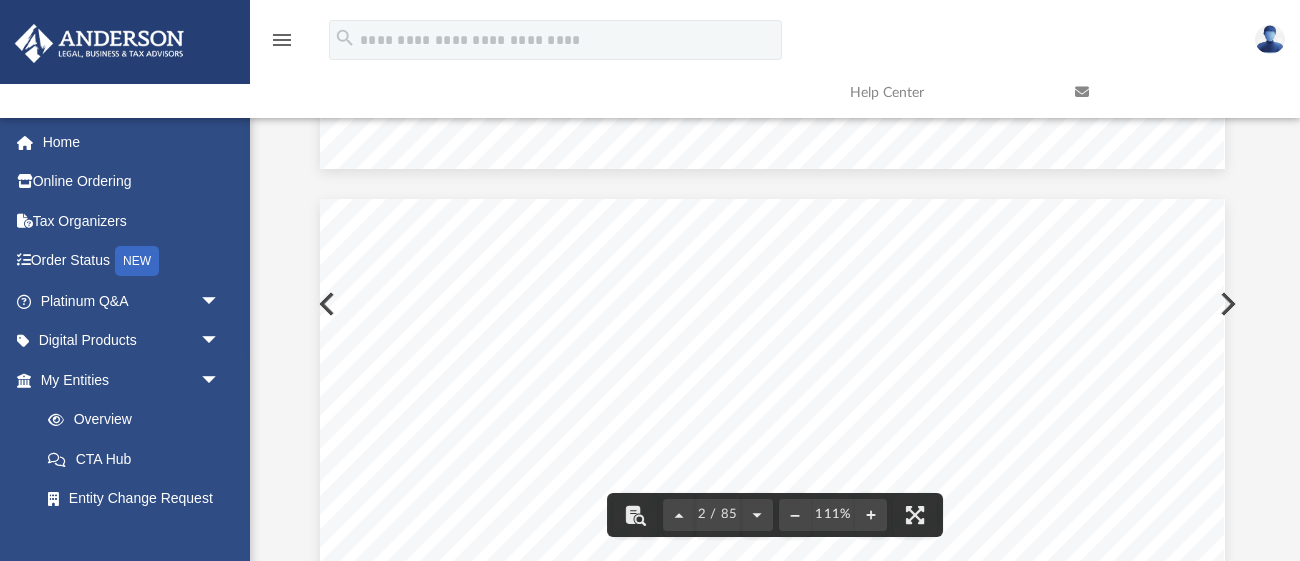 click on "Overview of   Uva Nest, LLC Entity Formation Information State of   Organization :   California Date of Organization:   July 17, 2025 Business Address:   3225 McLeod Drive, Suite 100, Las Vegas, Nevada 89121 Registered Agent:   Anderson Registered Agents, Inc. 23 Corporate Plaza Drive, Suite 150 - 88, Newport Beach, California 92660 Management and Ownership This company is managed by its managers . Management: Nicole Tumanyan and Haruki Fukuzawa Membership : Entity   Tax   Information EIN #:   39 - 3396538 Tax Status:   Partnership Tax Year End:   December 31 Tax Return Form:   1065 Partnership return Return Due Date:   March 15 If any of the above information is incorrect or you would like to modify, STOP and go no further. Please reach back out to your law coordinator and request the modifications and we will send you a revised operating agreement. Nicole Tumanyan   50 % Haruki Fukuzawa   50 % Docusign Envelope ID: BE49DC77-AF28-48A6-9410-D603F2F007D9" at bounding box center (772, 784) 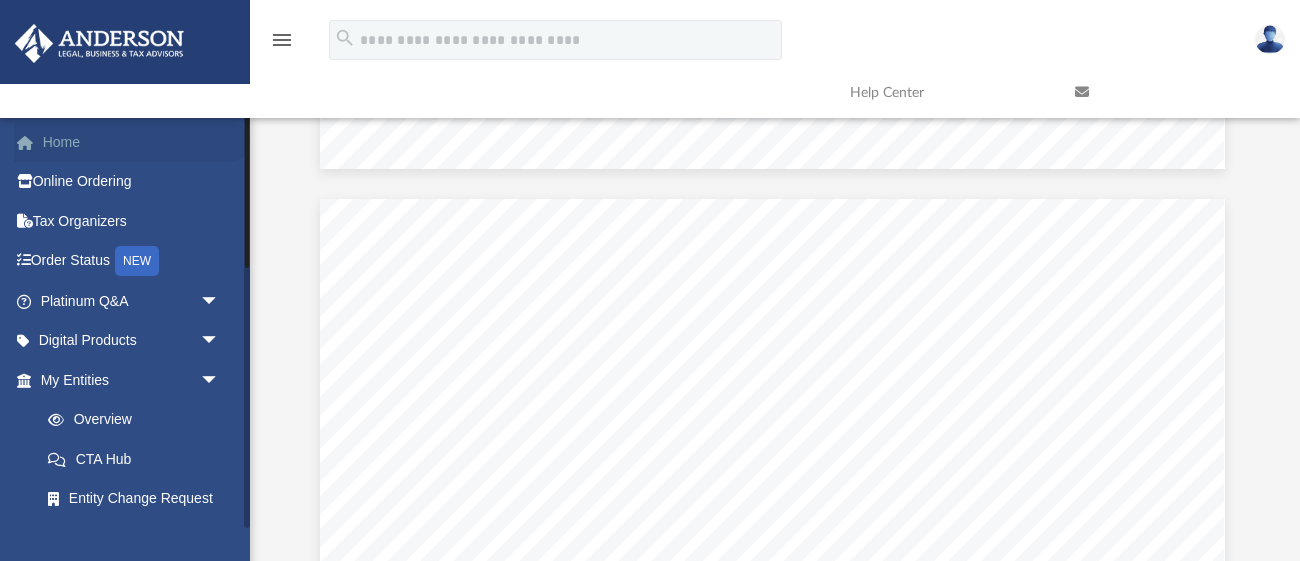 click on "Home" at bounding box center (132, 142) 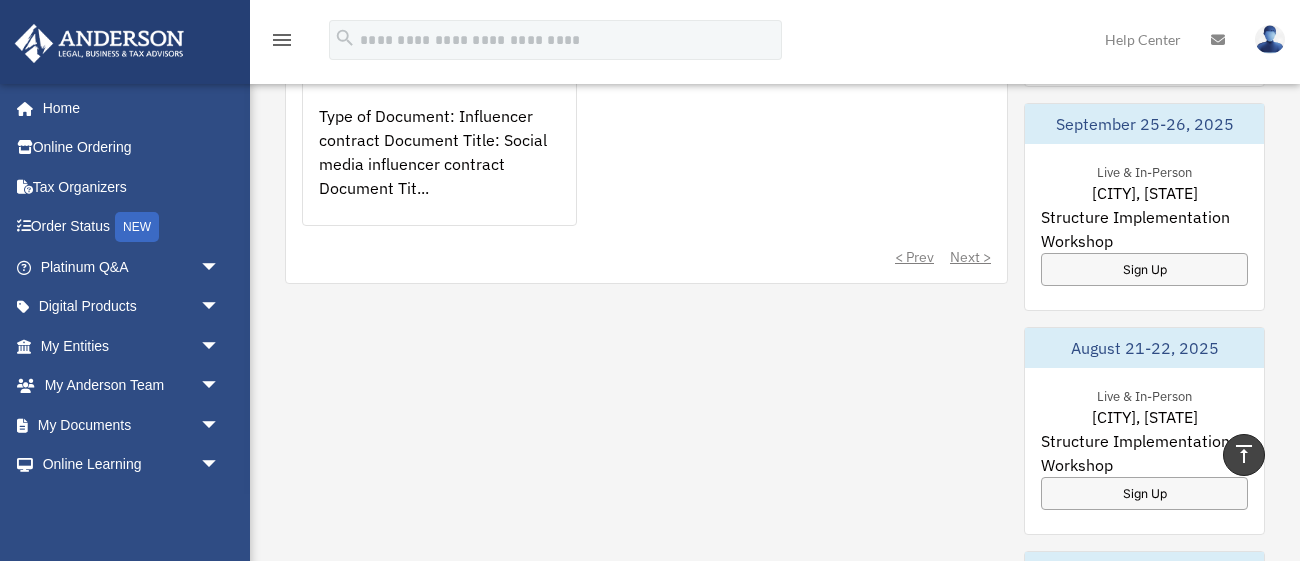 scroll, scrollTop: 1375, scrollLeft: 0, axis: vertical 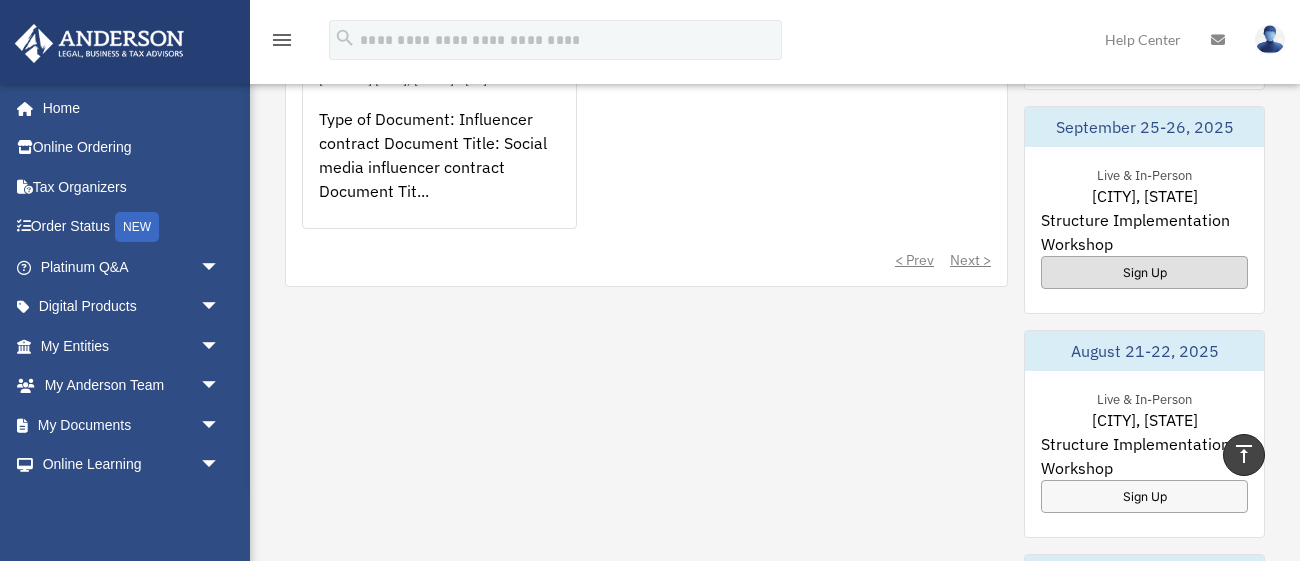 click on "Sign Up" at bounding box center [1144, 272] 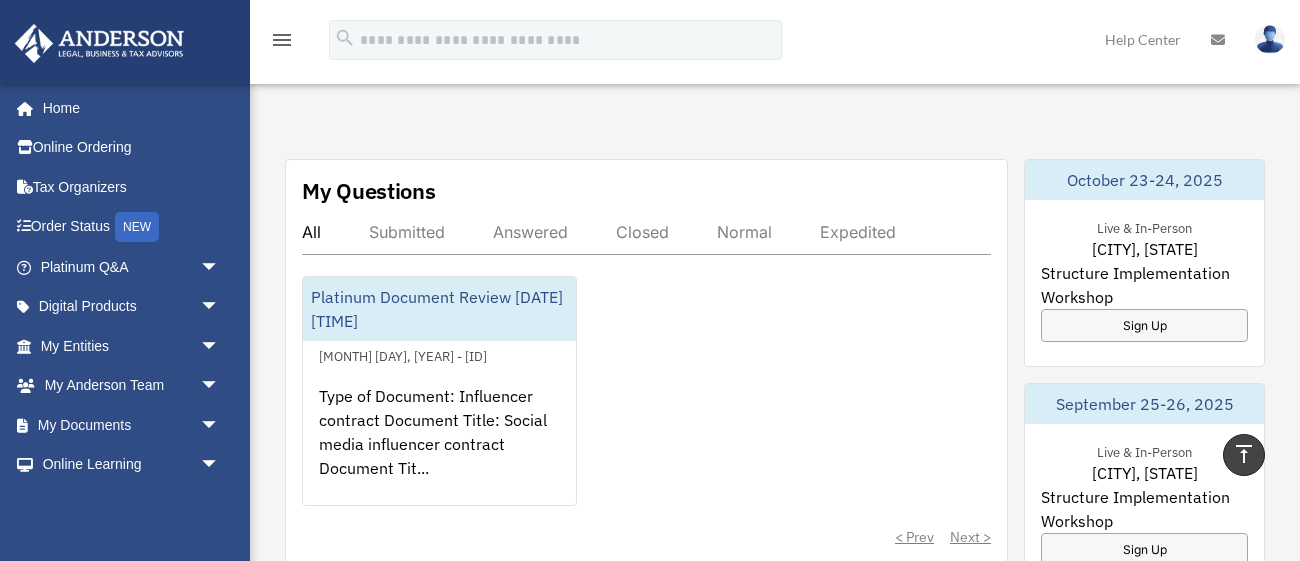 scroll, scrollTop: 1090, scrollLeft: 0, axis: vertical 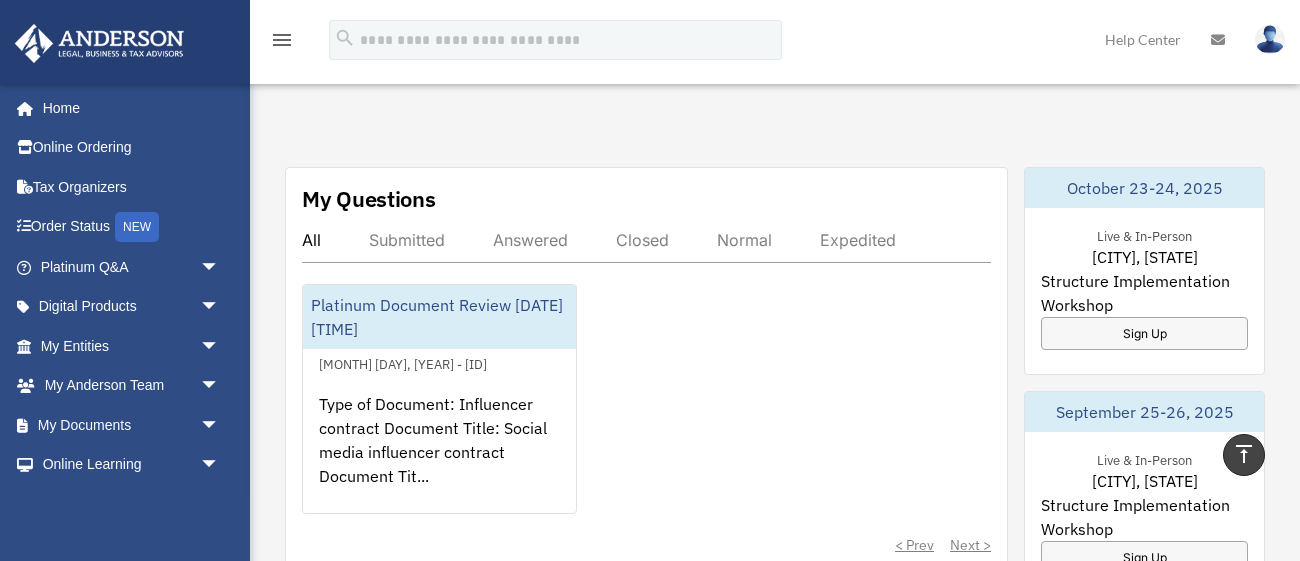 click on "Closed" at bounding box center [642, 240] 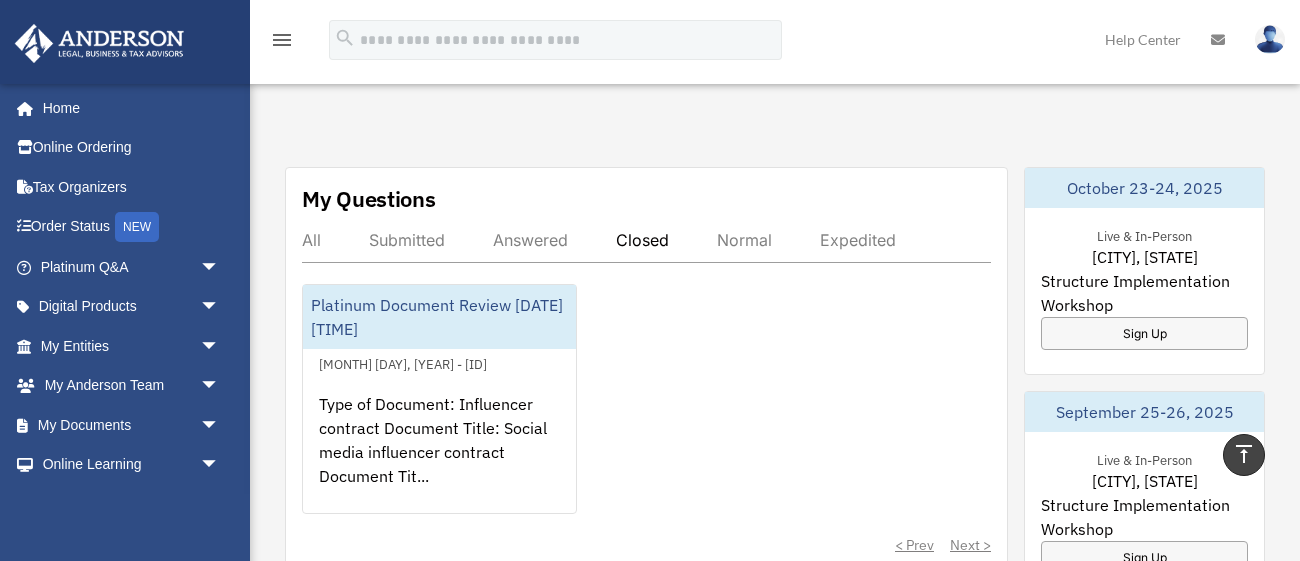 click on "All" at bounding box center (311, 240) 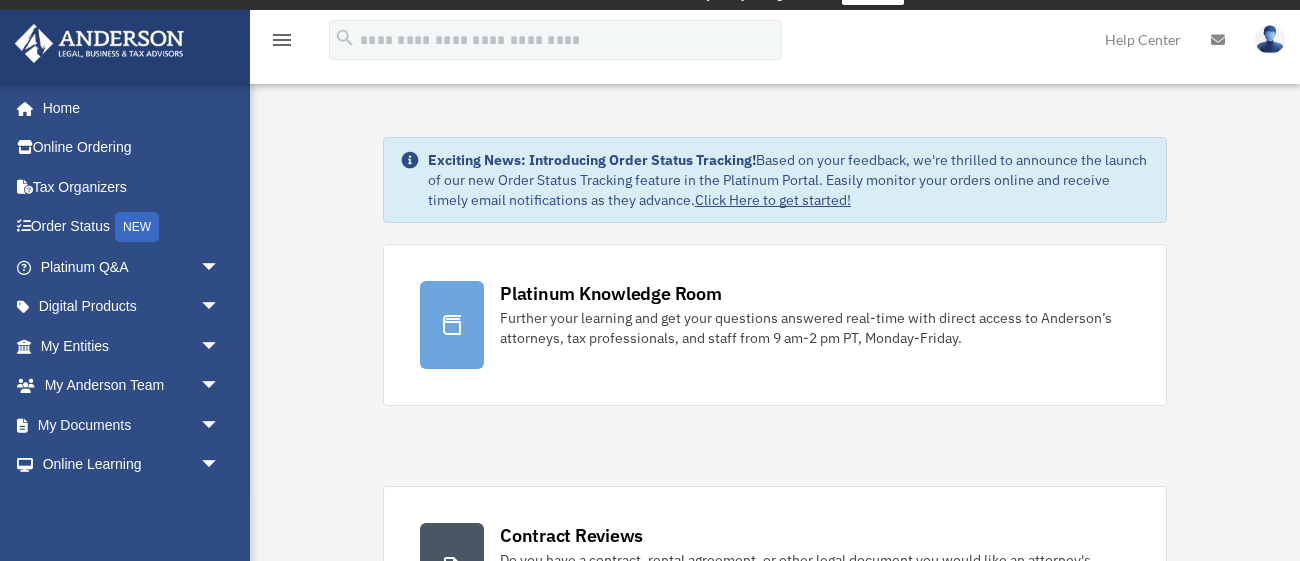scroll, scrollTop: 27, scrollLeft: 0, axis: vertical 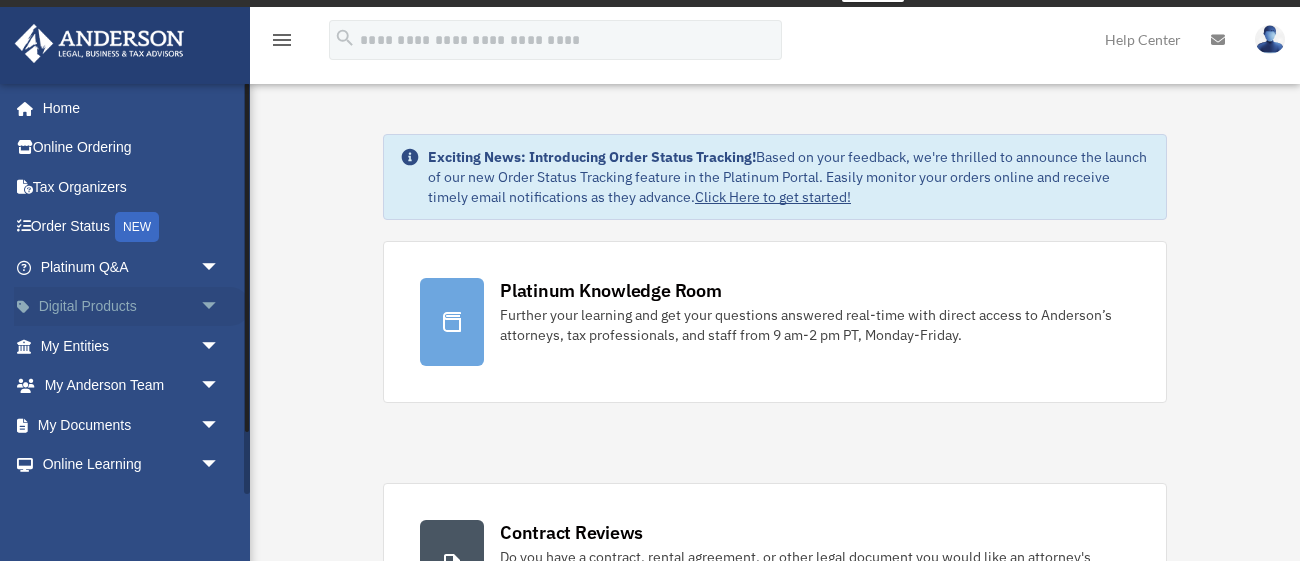 click on "Digital Products arrow_drop_down" at bounding box center [132, 307] 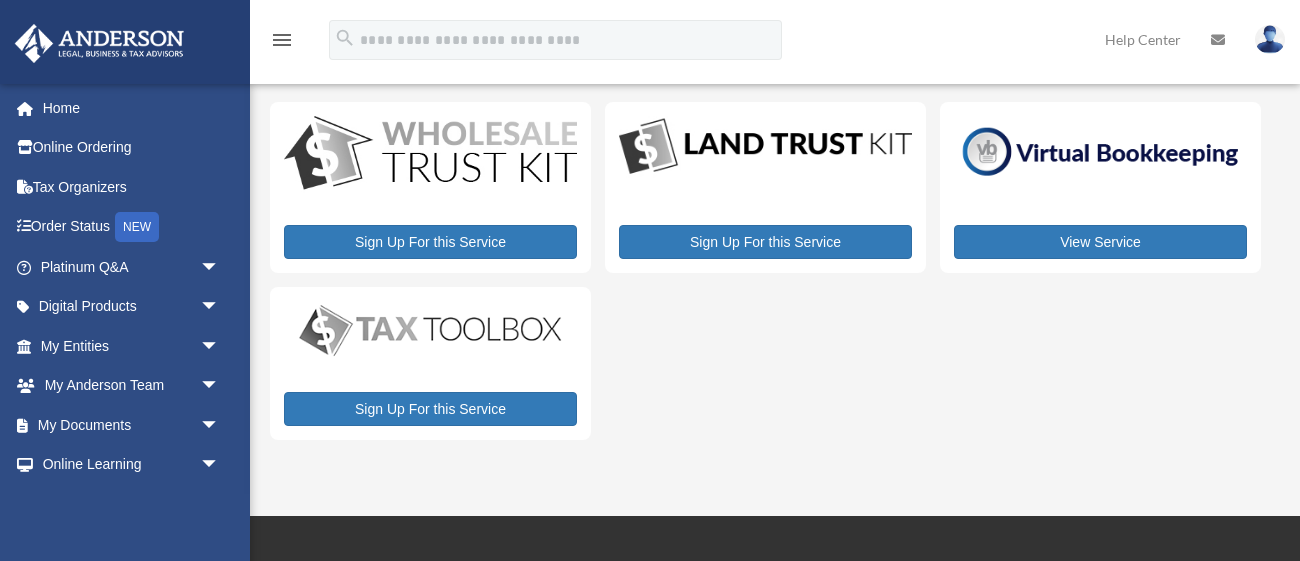scroll, scrollTop: 55, scrollLeft: 0, axis: vertical 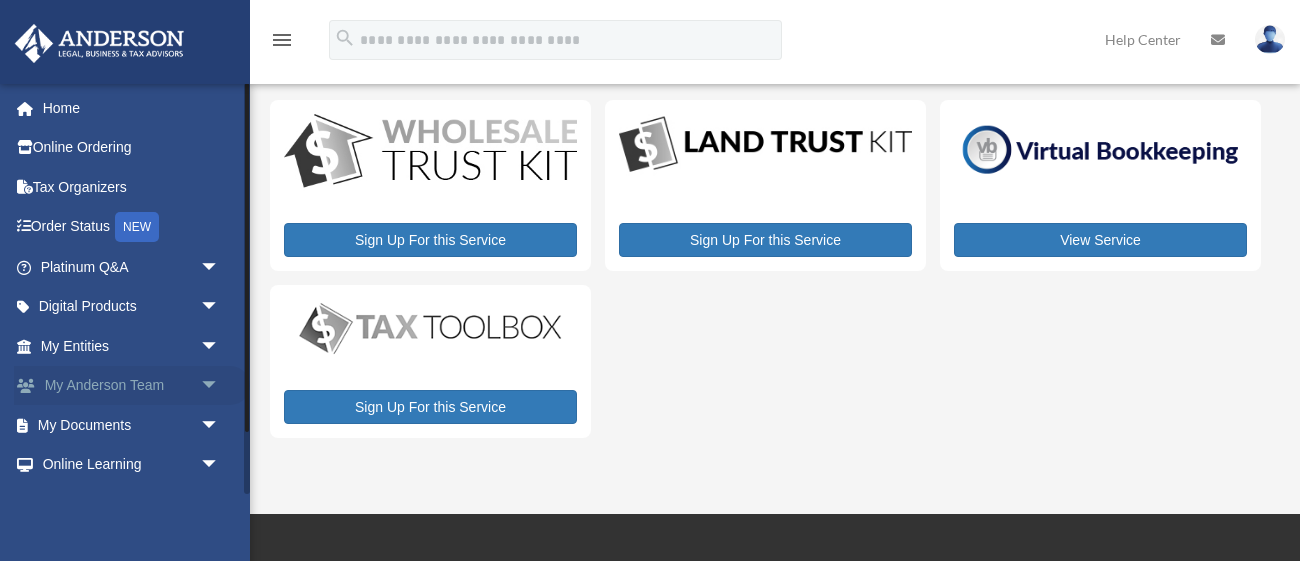 click on "My Anderson Team arrow_drop_down" at bounding box center (132, 386) 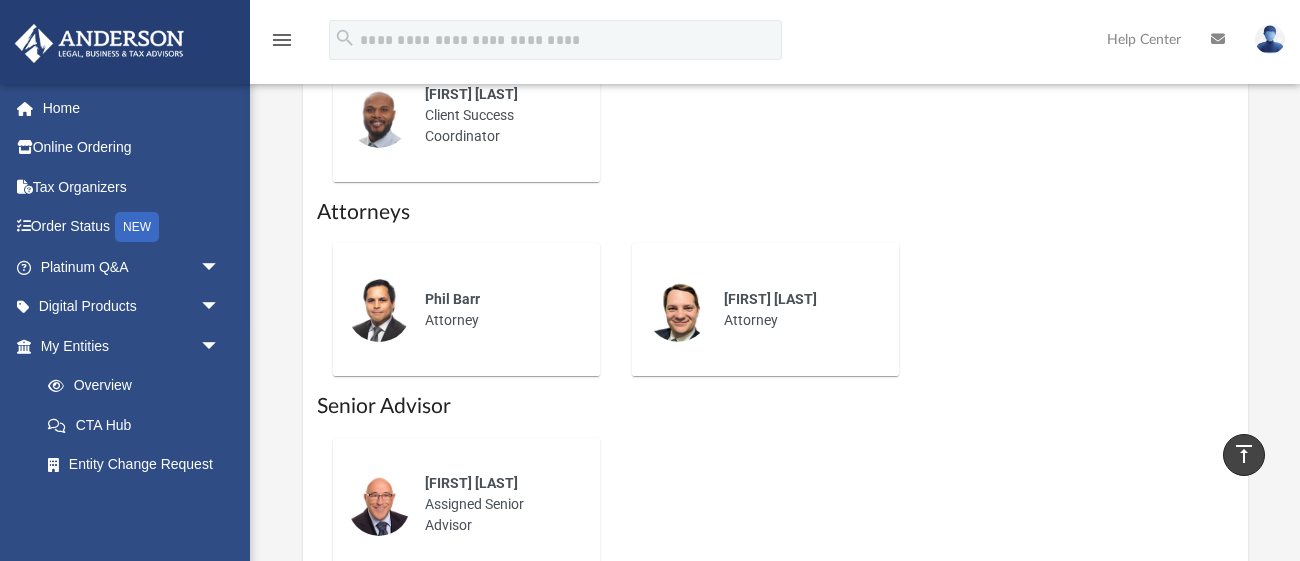 scroll, scrollTop: 1146, scrollLeft: 0, axis: vertical 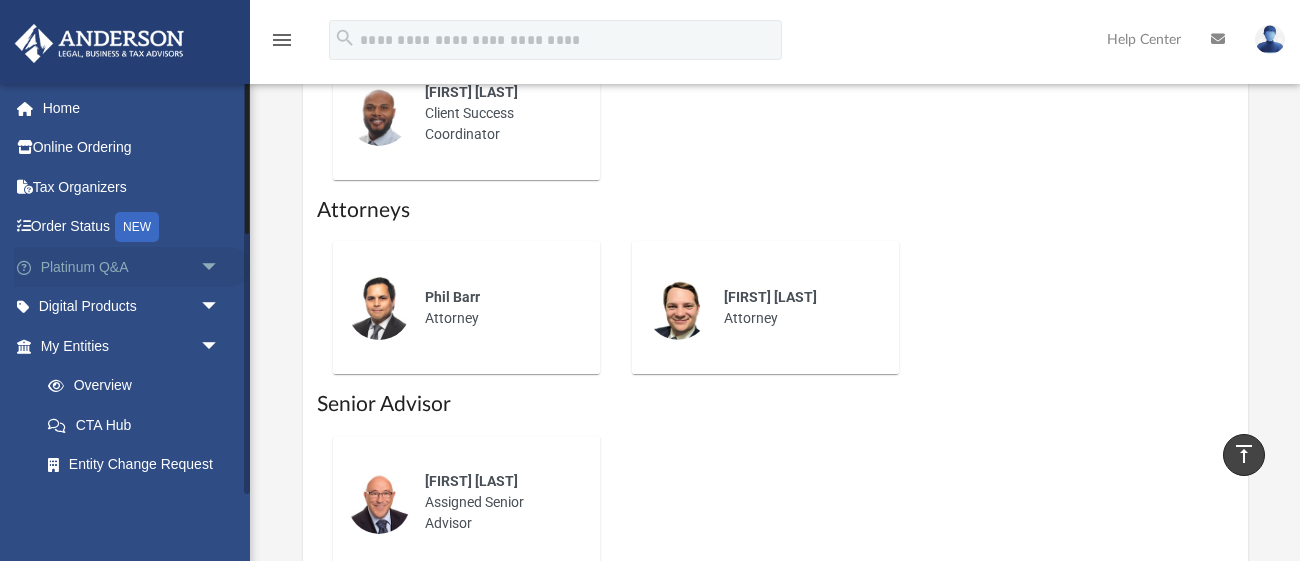 click on "arrow_drop_down" at bounding box center (220, 267) 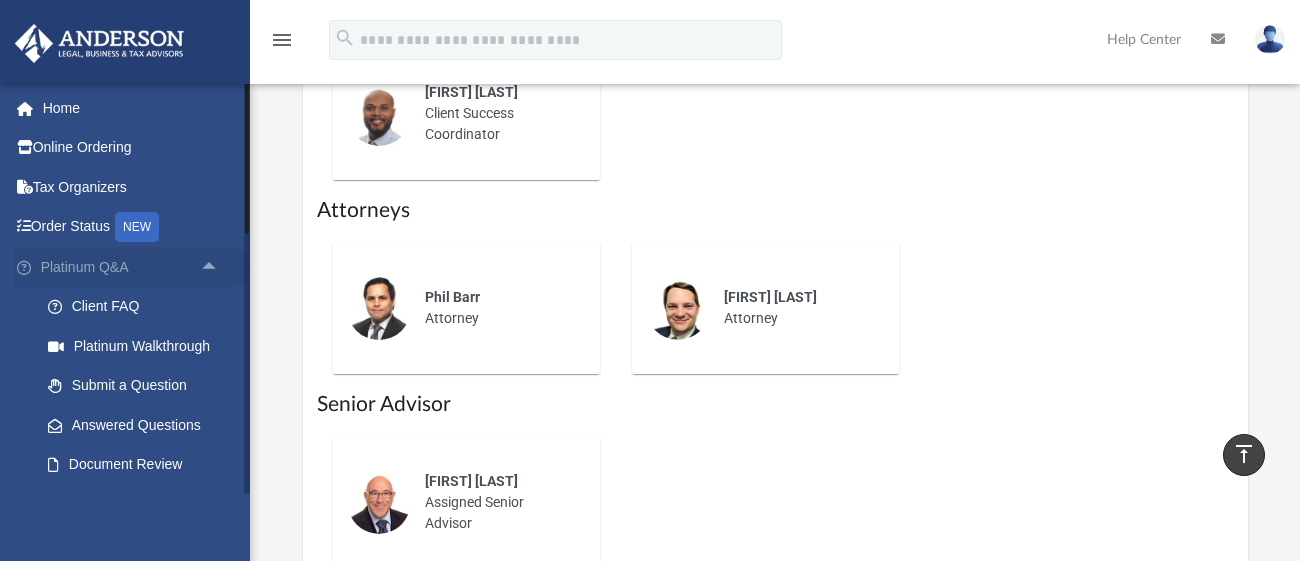 click on "Platinum Q&A arrow_drop_up" at bounding box center [132, 267] 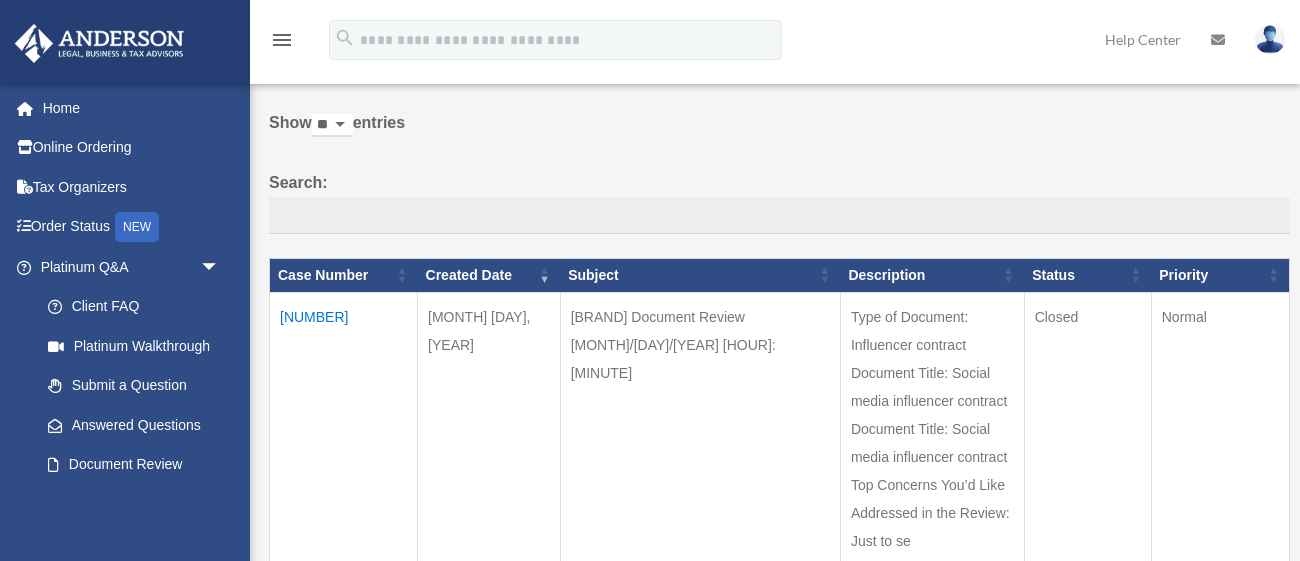 scroll, scrollTop: 0, scrollLeft: 0, axis: both 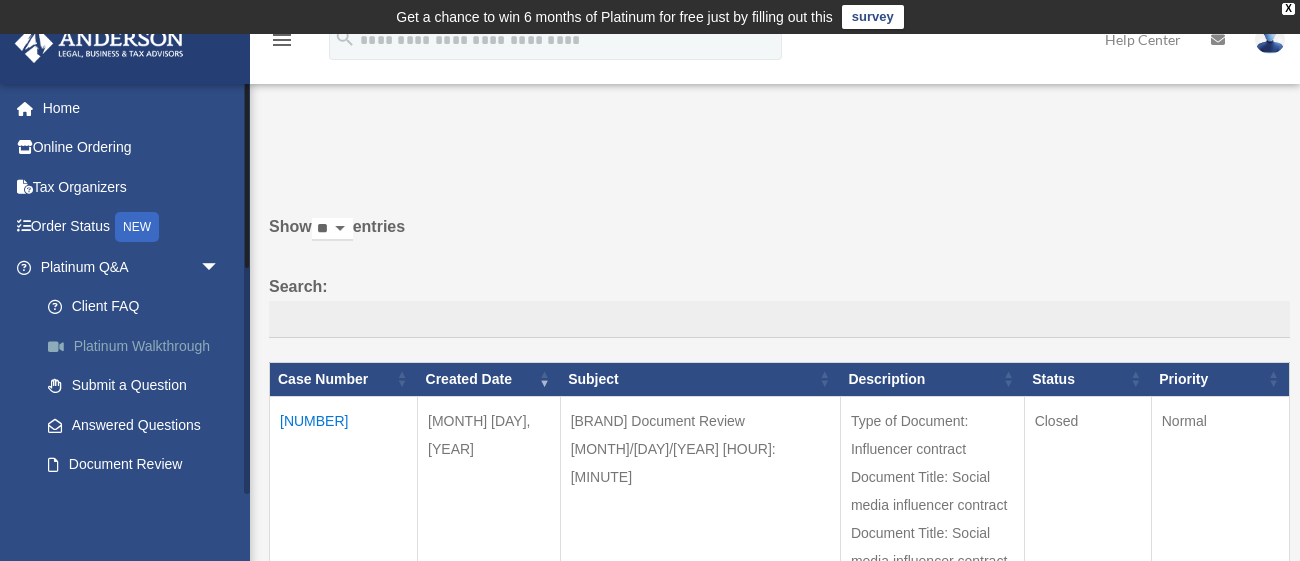 click on "Platinum Walkthrough" at bounding box center [139, 346] 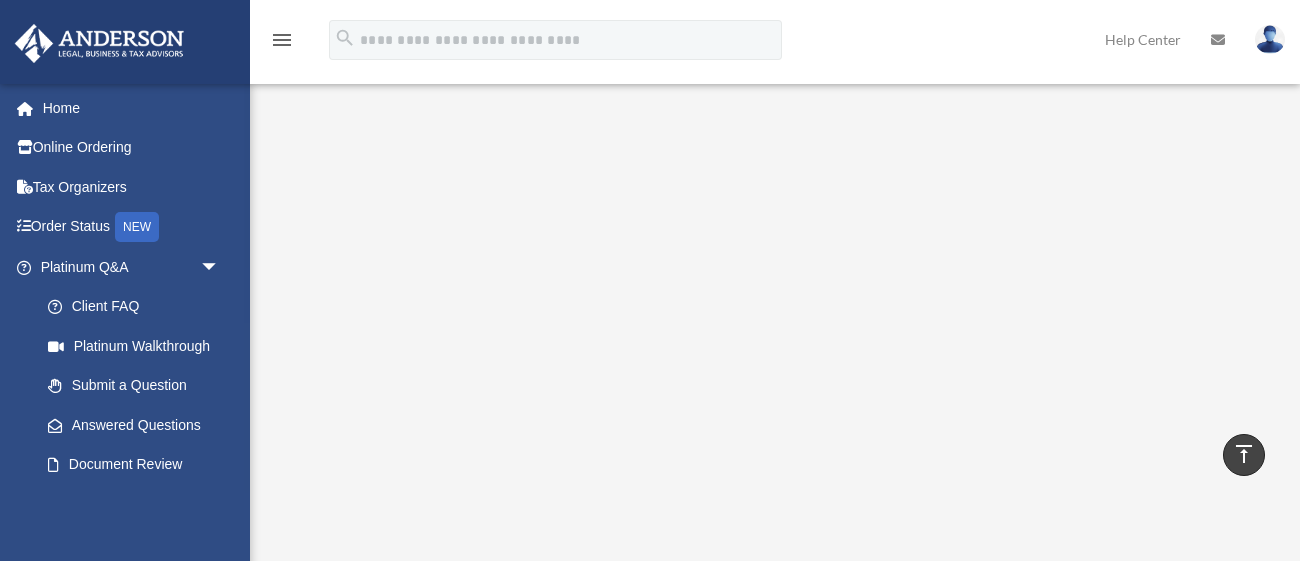 scroll, scrollTop: 0, scrollLeft: 0, axis: both 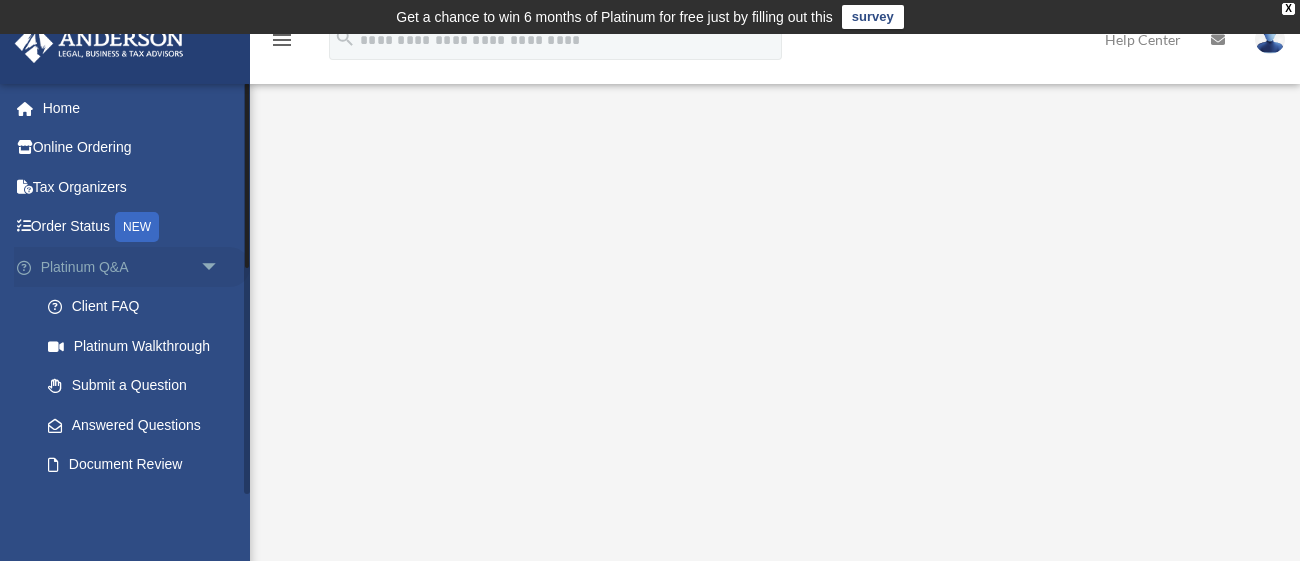 click on "Platinum Q&A arrow_drop_down" at bounding box center [132, 267] 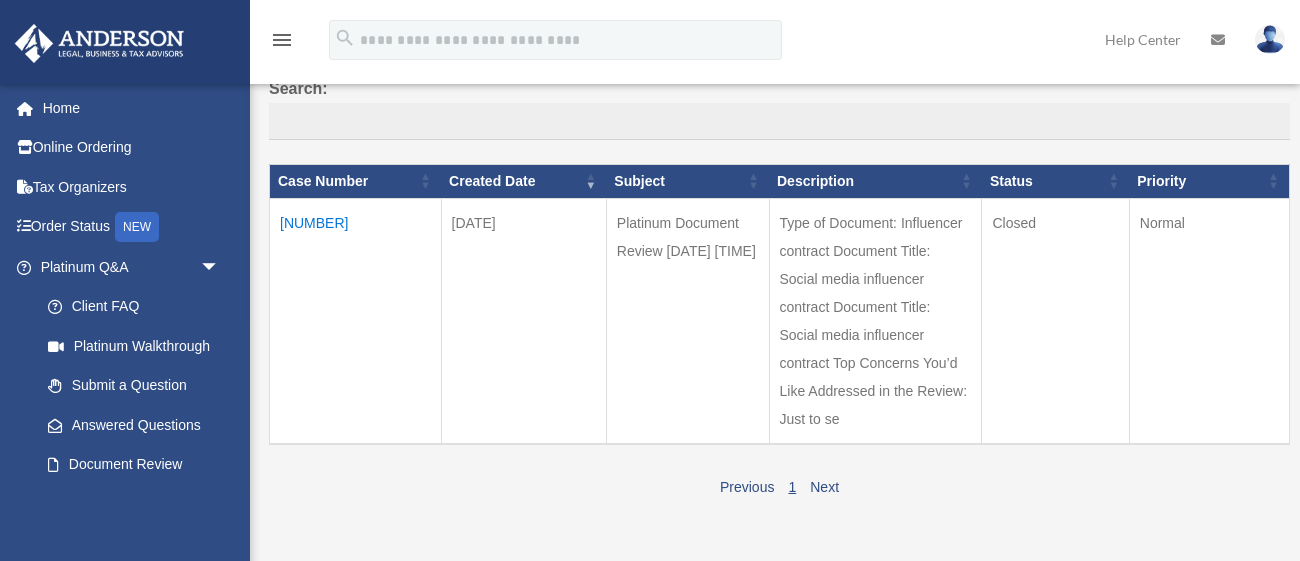 scroll, scrollTop: 0, scrollLeft: 0, axis: both 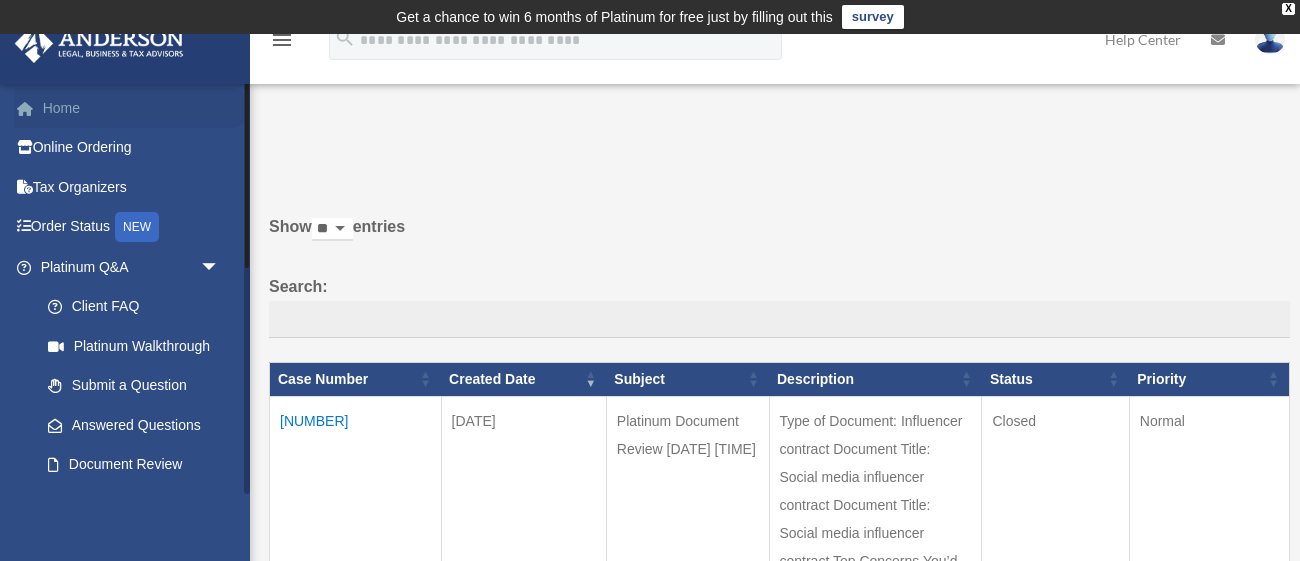 click on "Home" at bounding box center [132, 108] 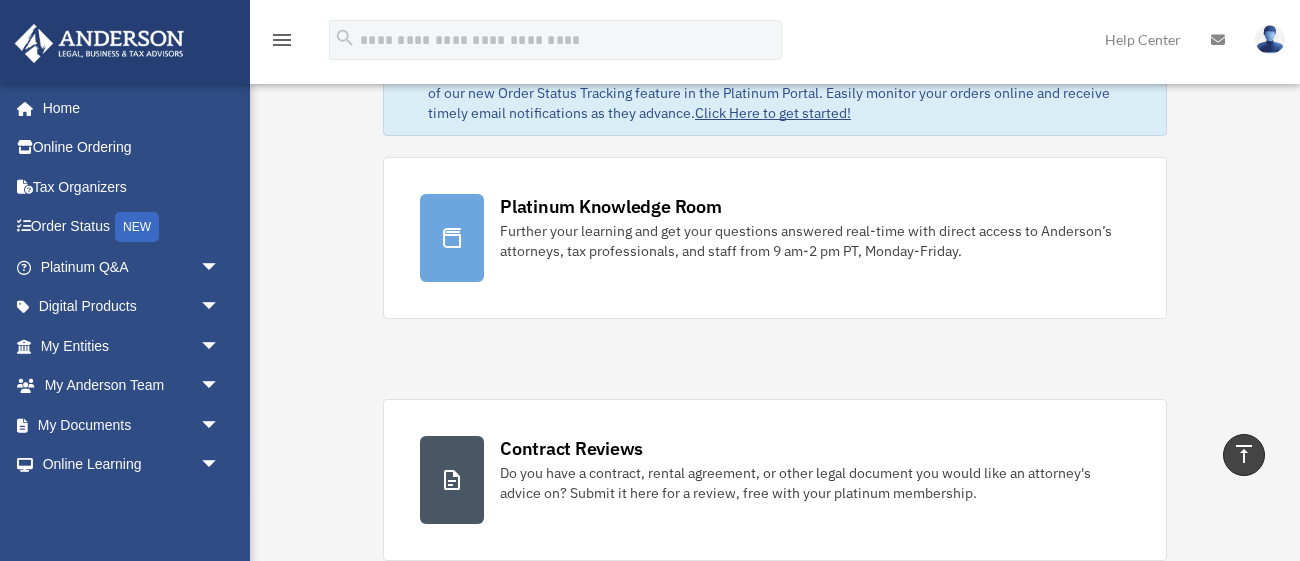 scroll, scrollTop: 110, scrollLeft: 0, axis: vertical 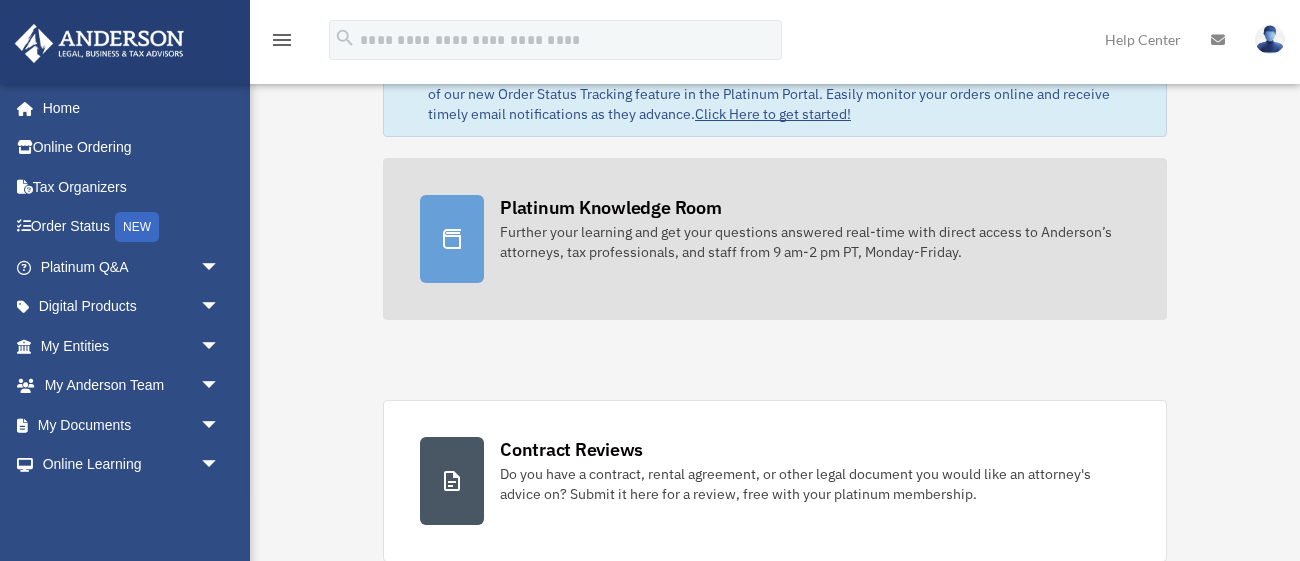 click on "Further your learning and get your questions answered real-time with direct access to Anderson’s attorneys, tax professionals, and staff from 9 am-2 pm PT, Monday-Friday." at bounding box center [815, 242] 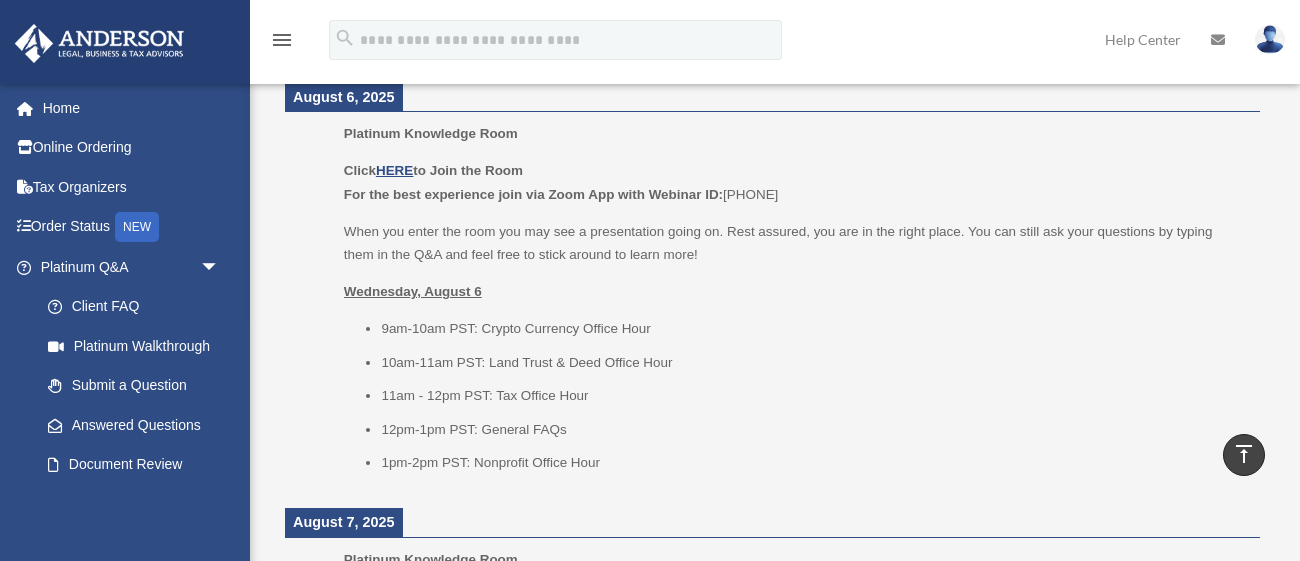scroll, scrollTop: 854, scrollLeft: 0, axis: vertical 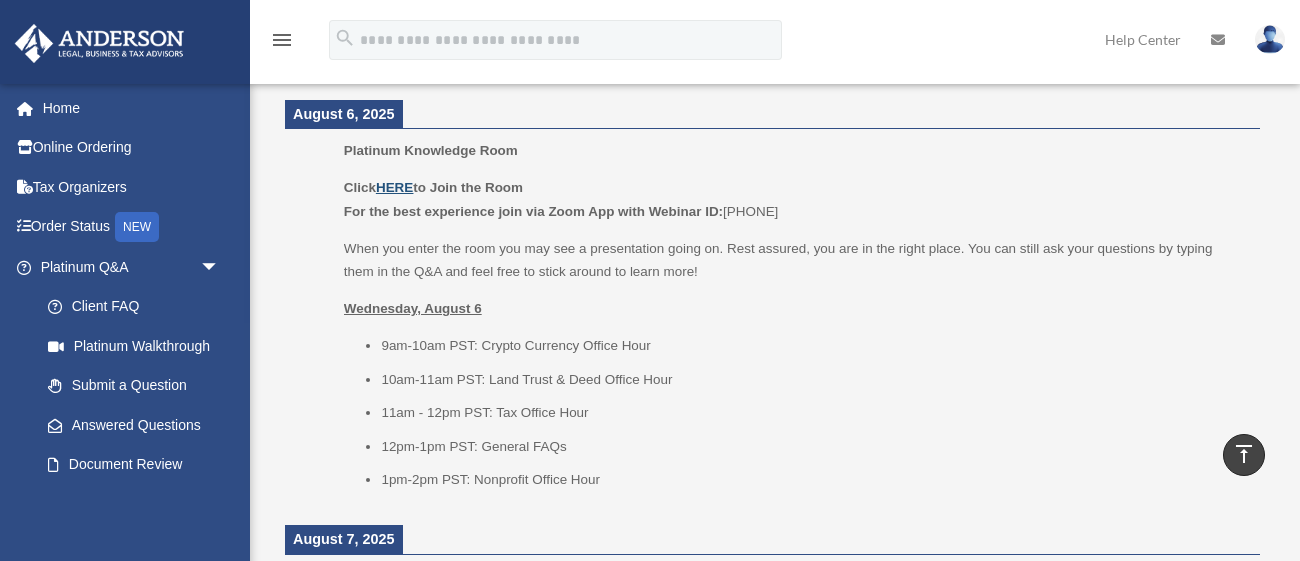 click on "HERE" at bounding box center [394, 187] 